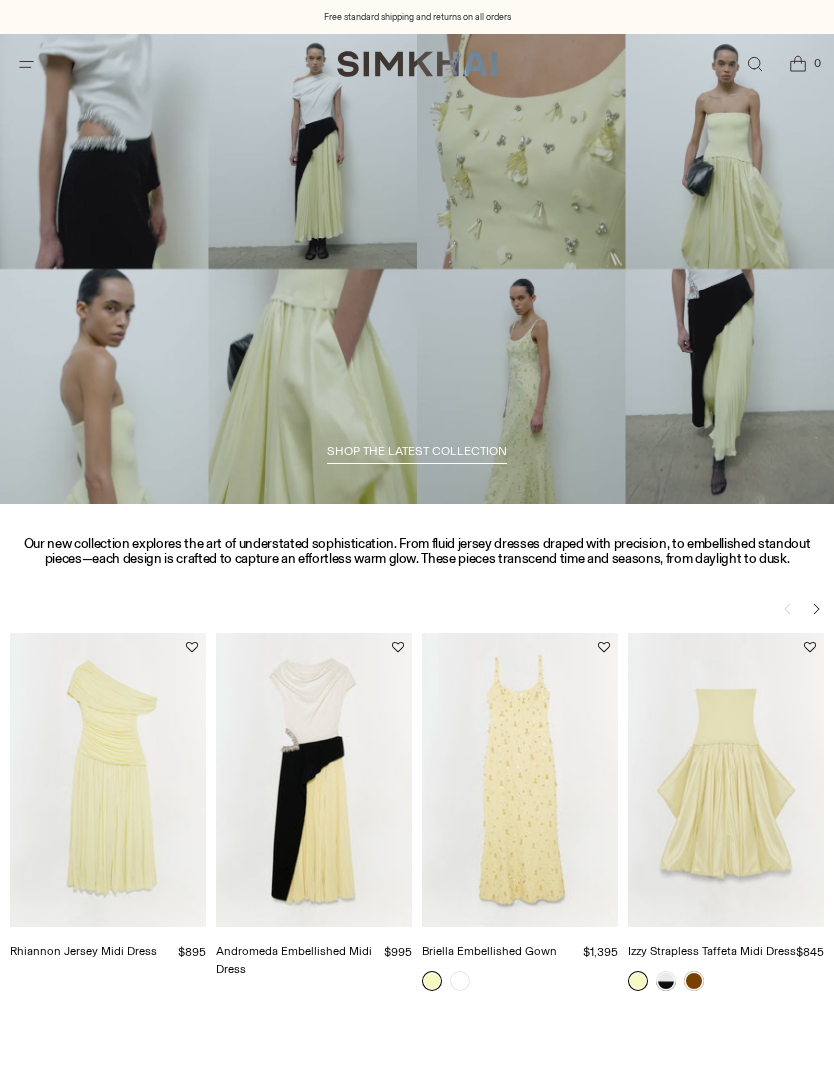 scroll, scrollTop: 0, scrollLeft: 0, axis: both 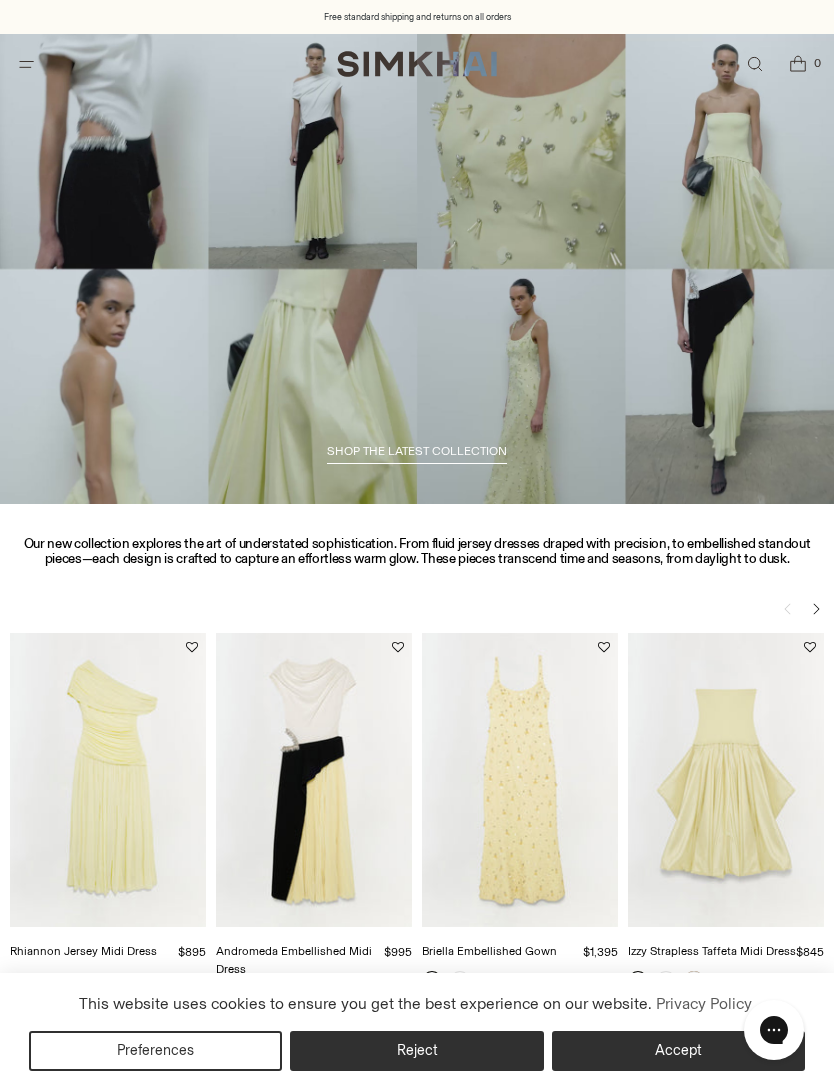 click 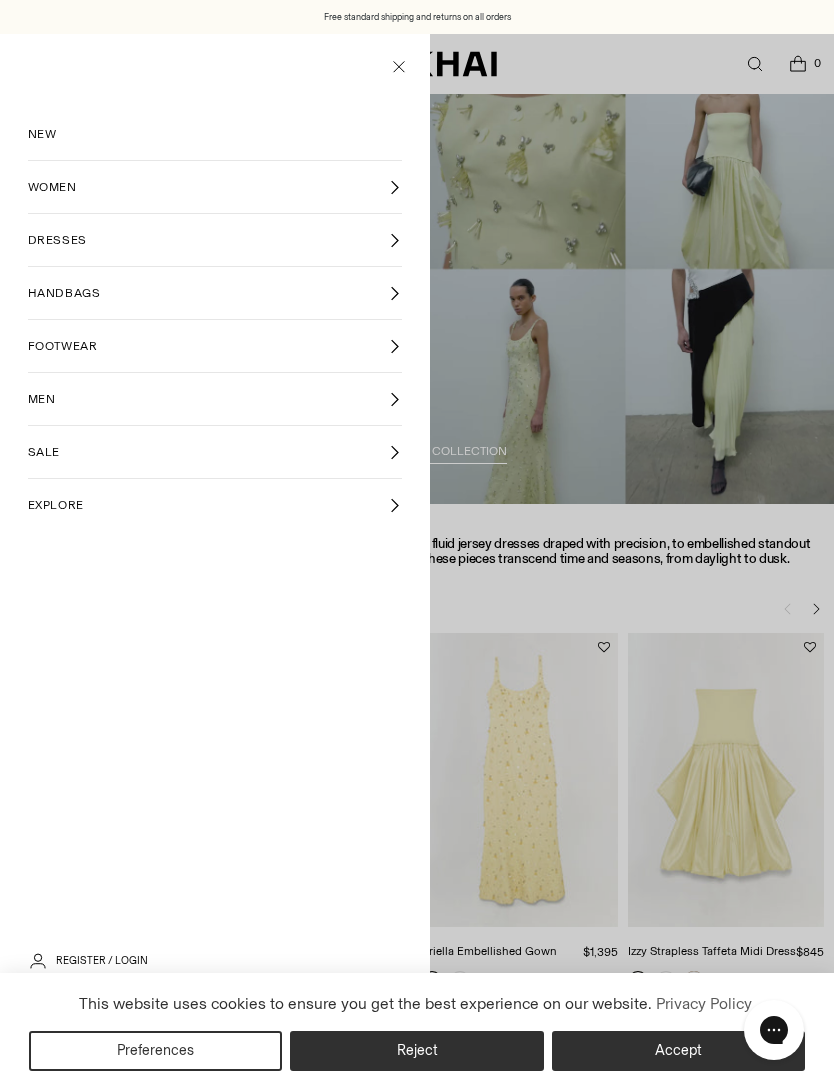 click on "SALE" at bounding box center [215, 452] 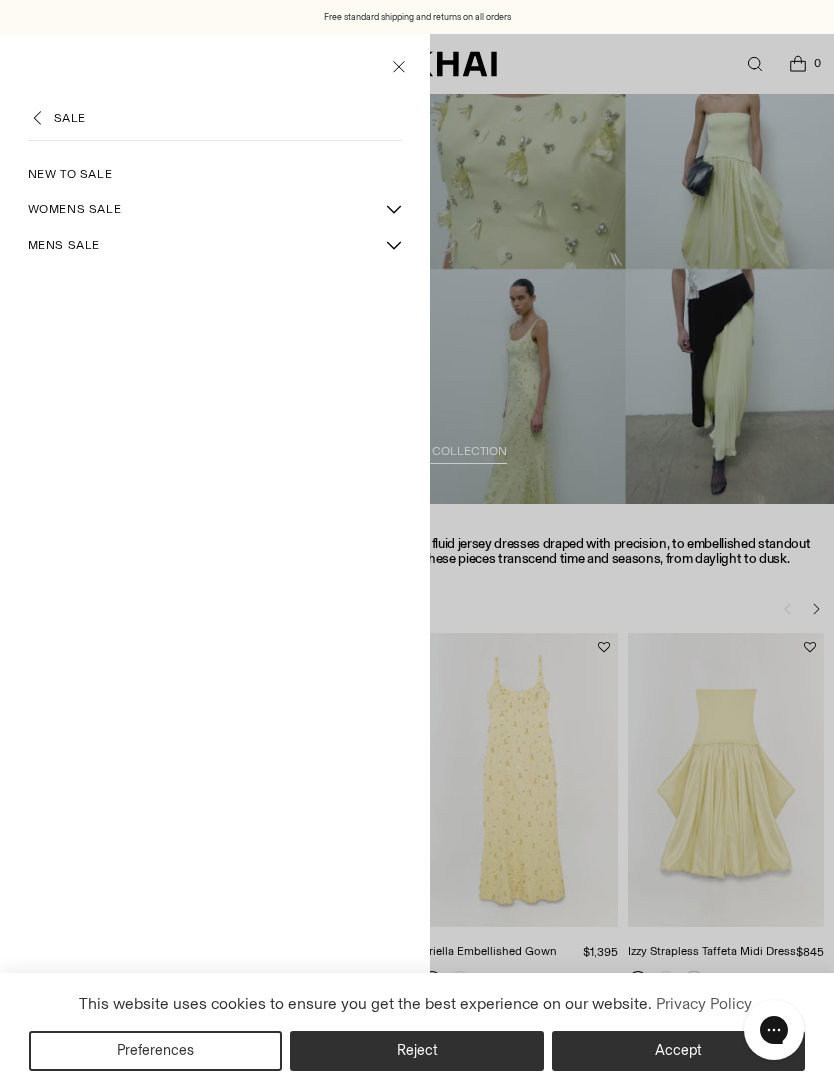 click on "WOMENS SALE" at bounding box center (202, 209) 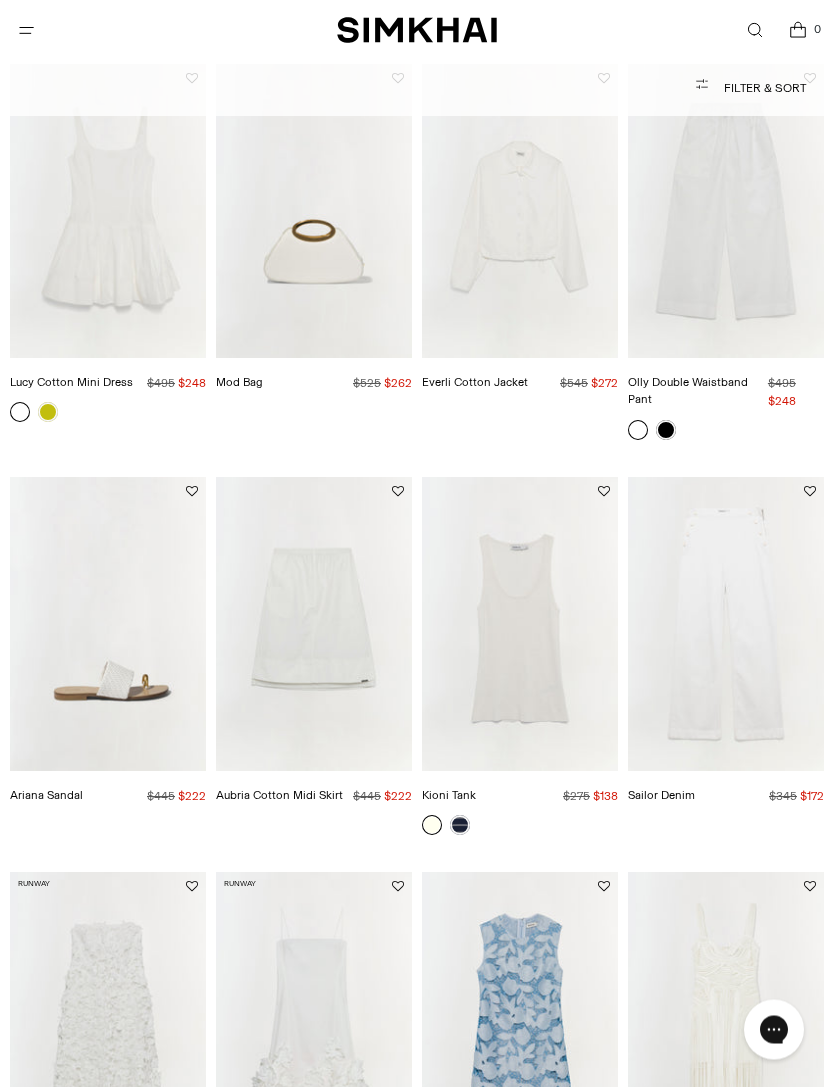 scroll, scrollTop: 226, scrollLeft: 0, axis: vertical 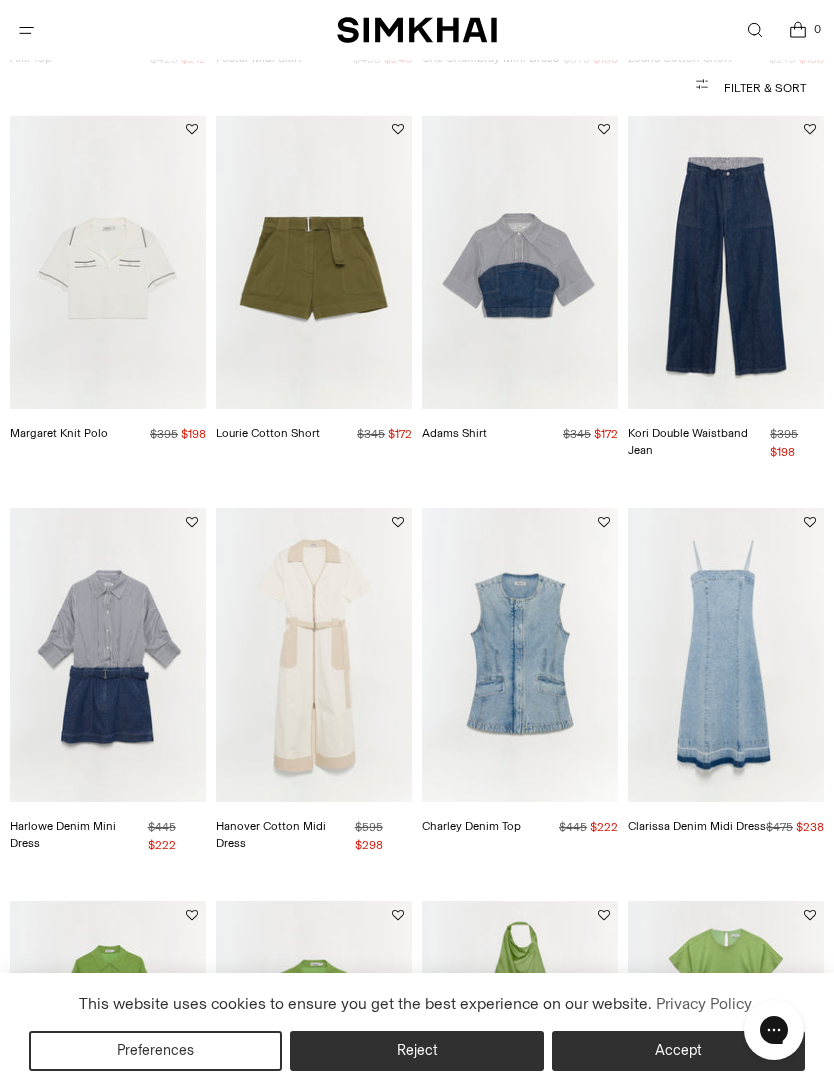 click on "Lourie Cotton Short" at bounding box center [268, 433] 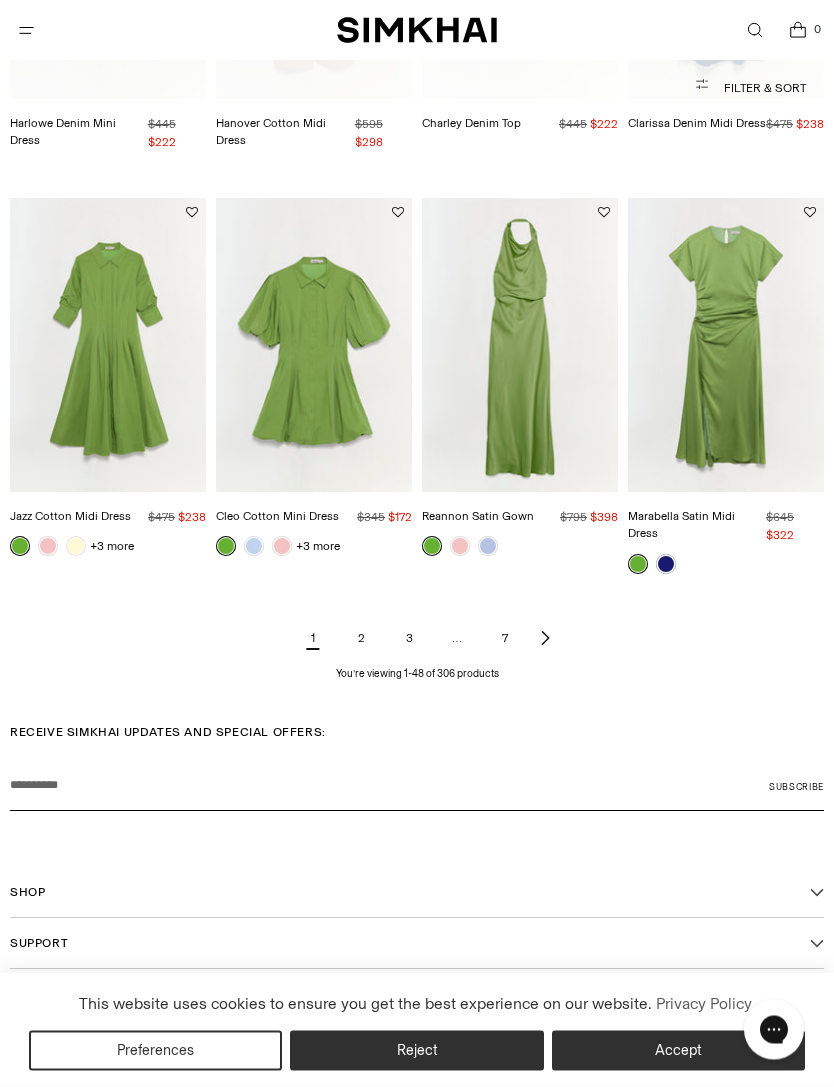 scroll, scrollTop: 4444, scrollLeft: 0, axis: vertical 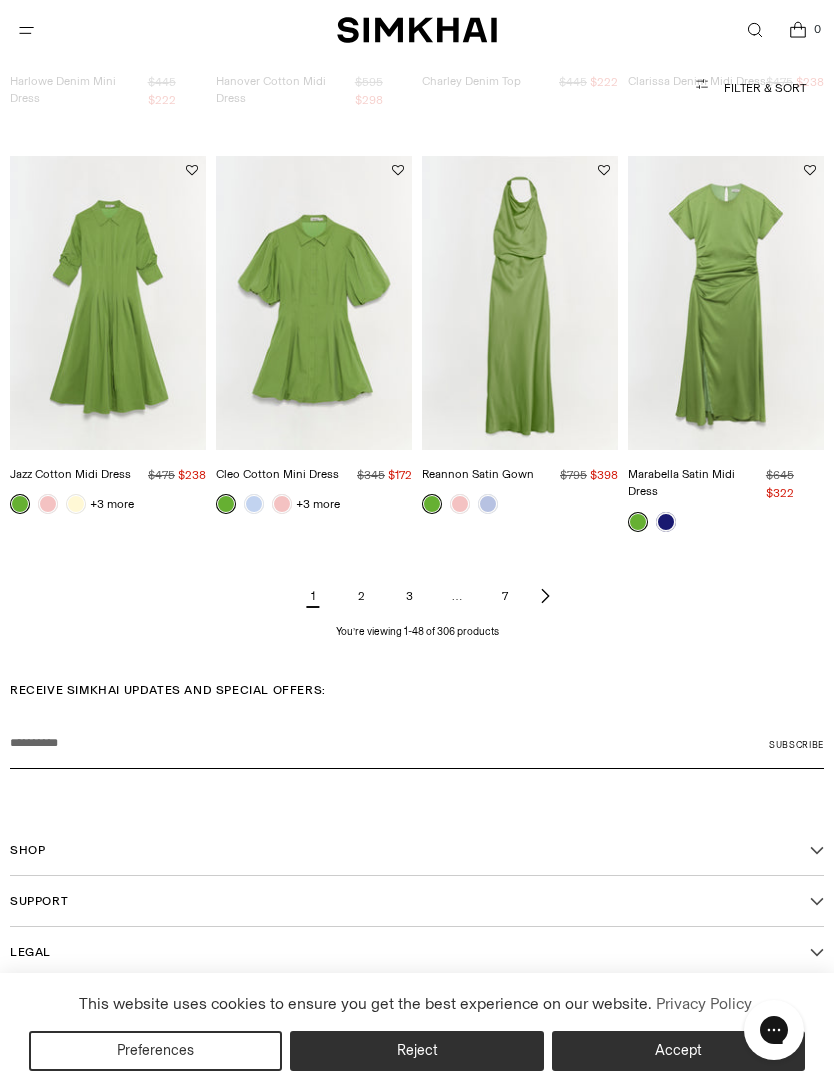 click on "2" at bounding box center (361, 596) 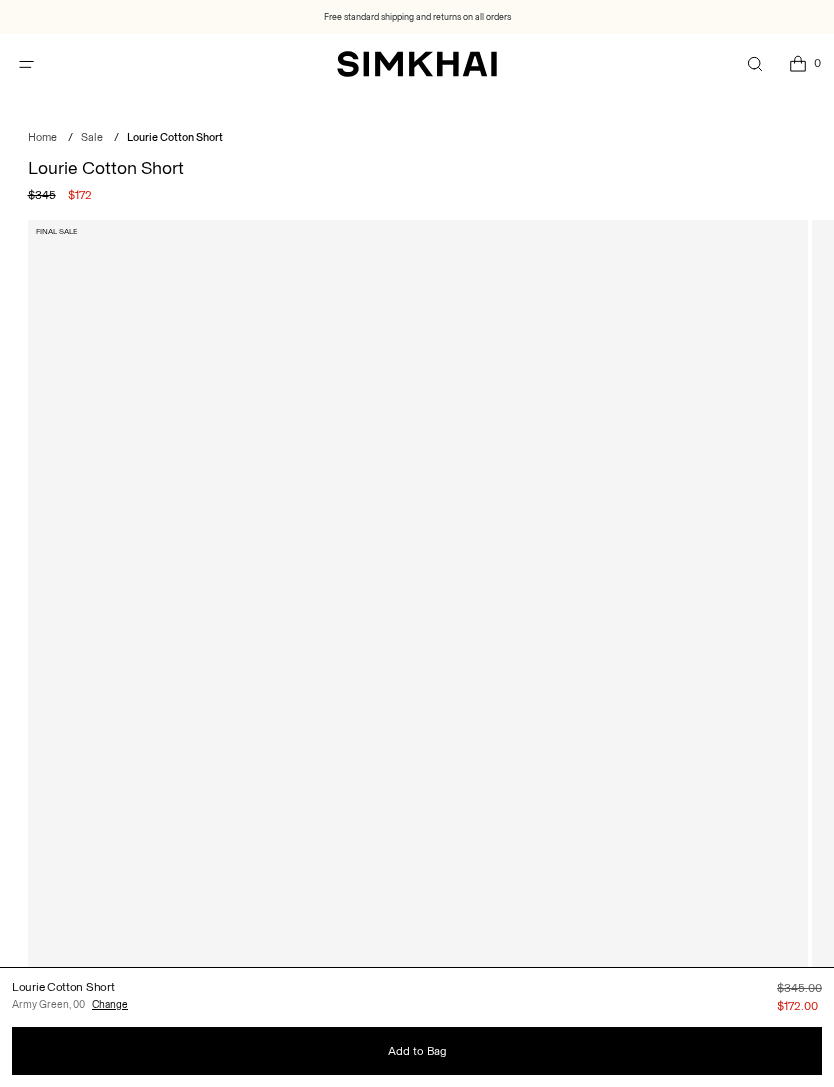 scroll, scrollTop: 0, scrollLeft: 0, axis: both 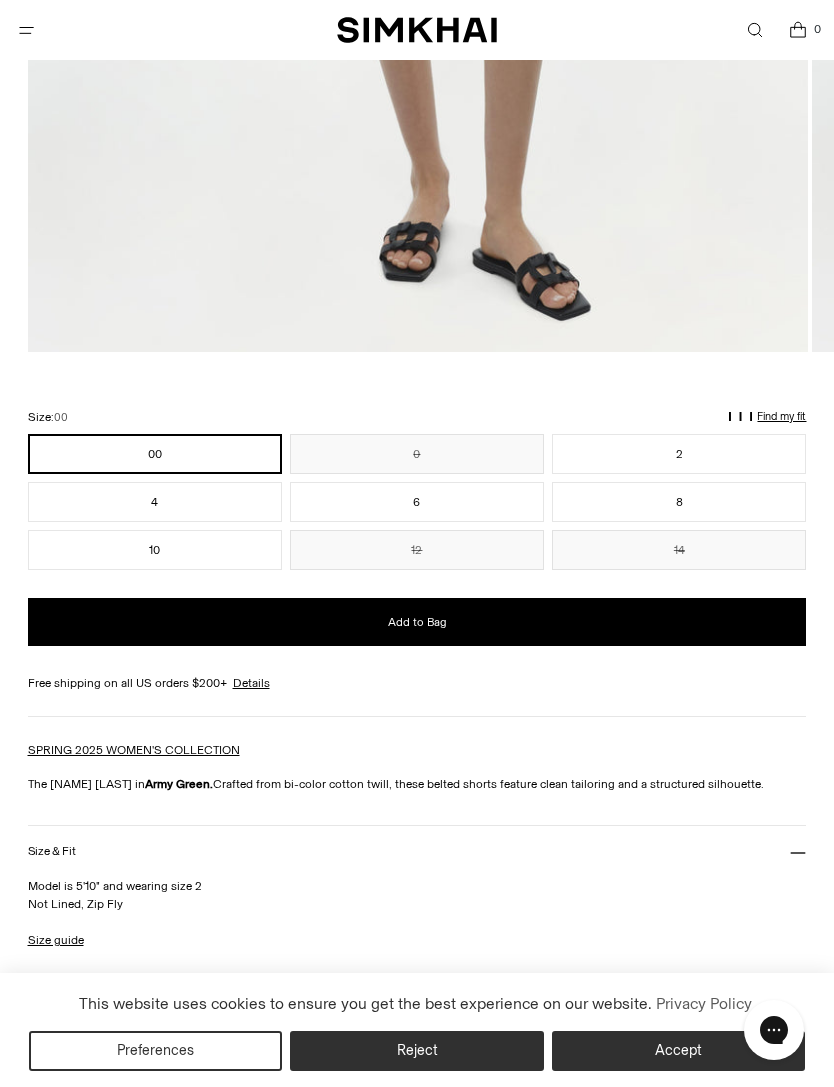 click on "8" at bounding box center (679, 502) 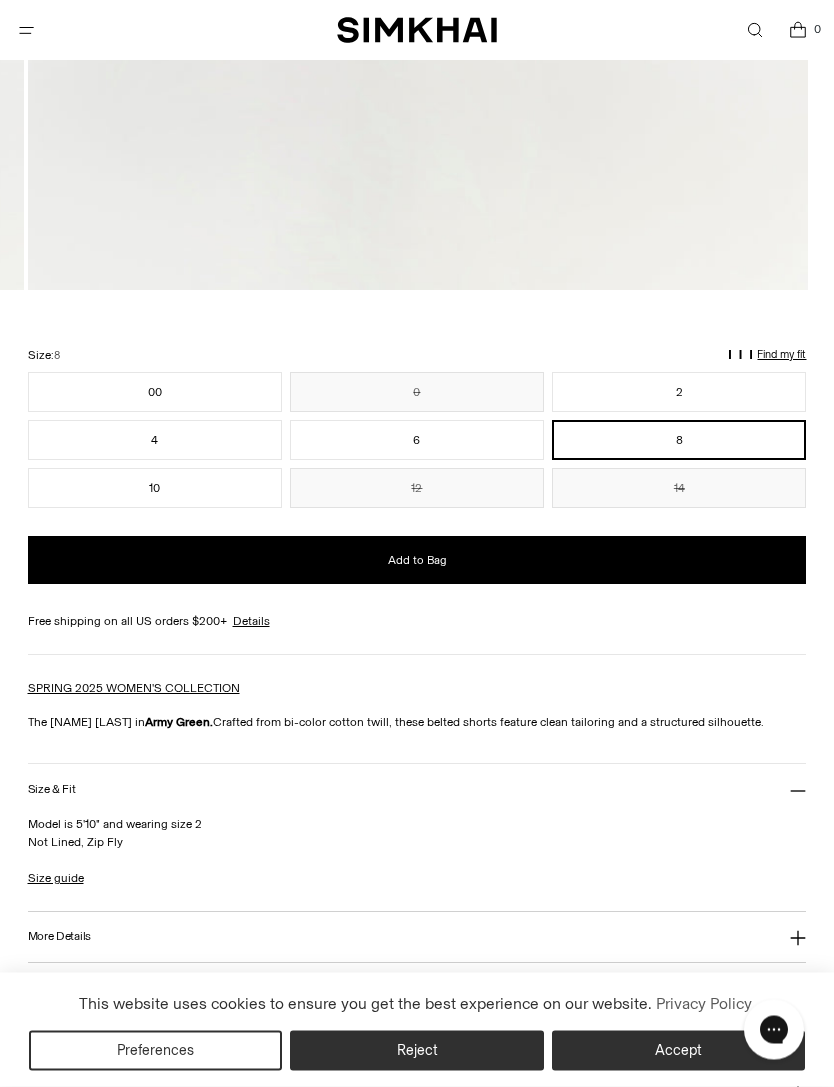 scroll, scrollTop: 1103, scrollLeft: 0, axis: vertical 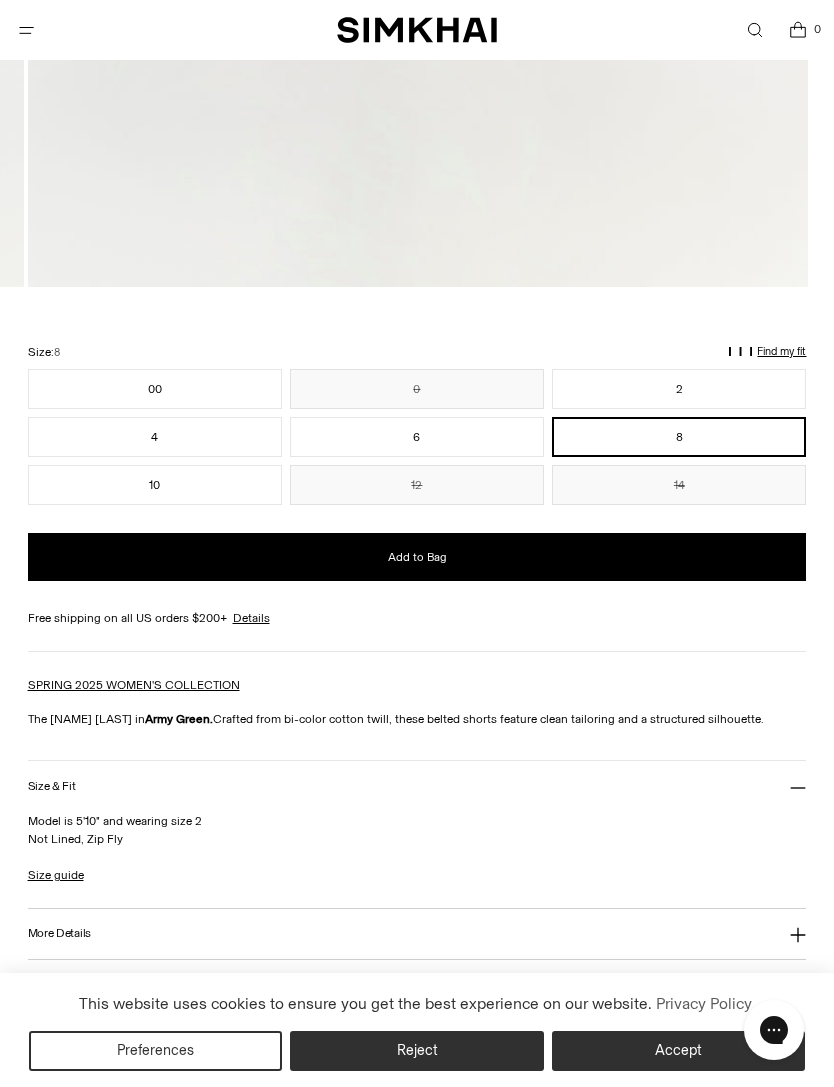 click on "Add to Bag" at bounding box center [417, 557] 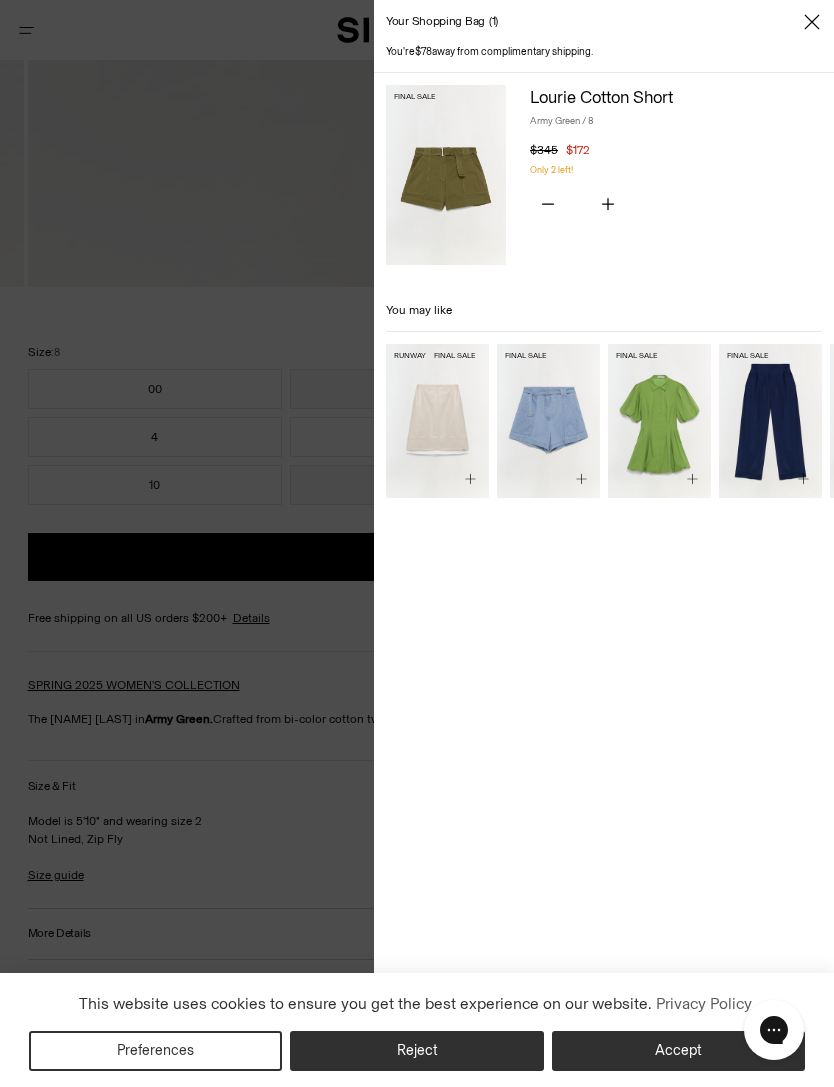 click at bounding box center [812, 22] 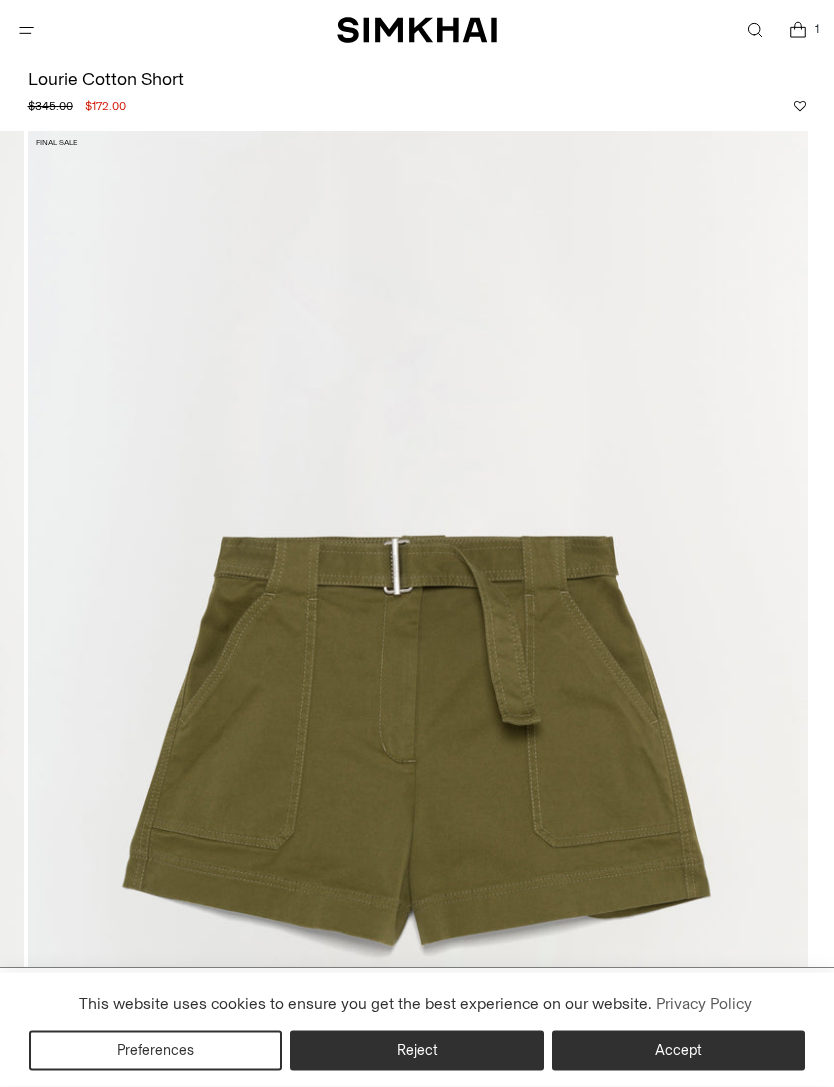 scroll, scrollTop: 0, scrollLeft: 0, axis: both 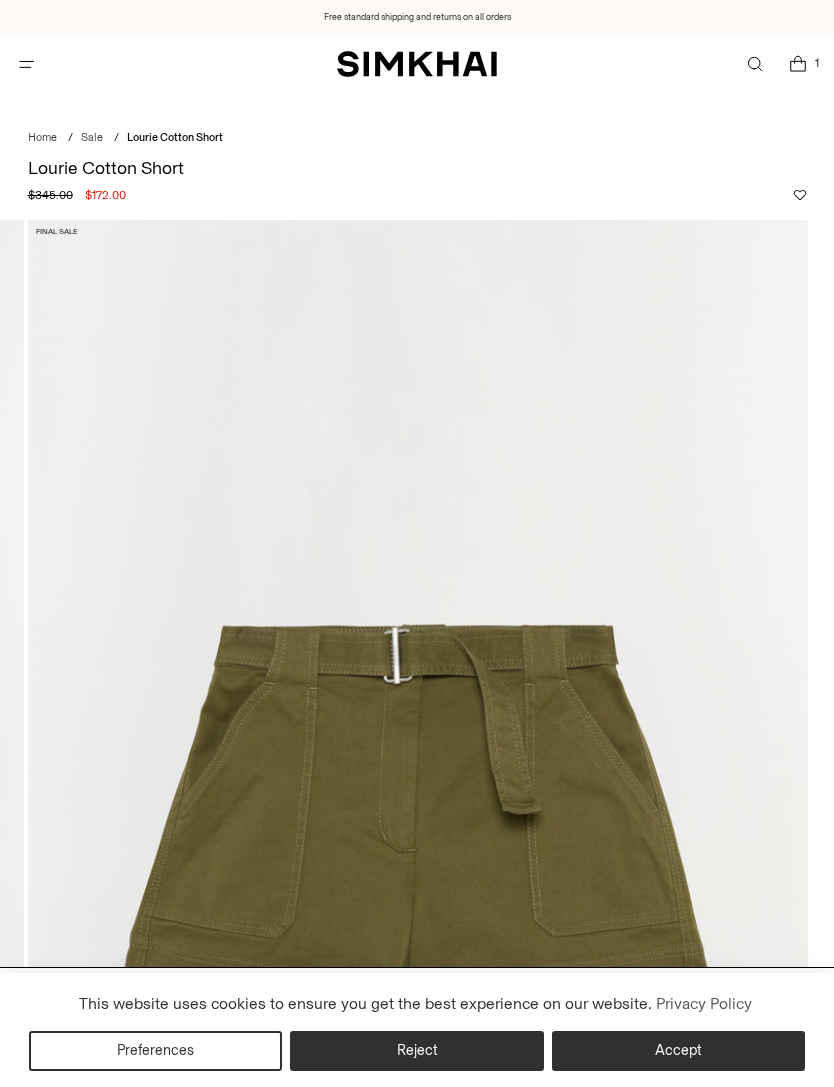 click on "Reject" at bounding box center [416, 1051] 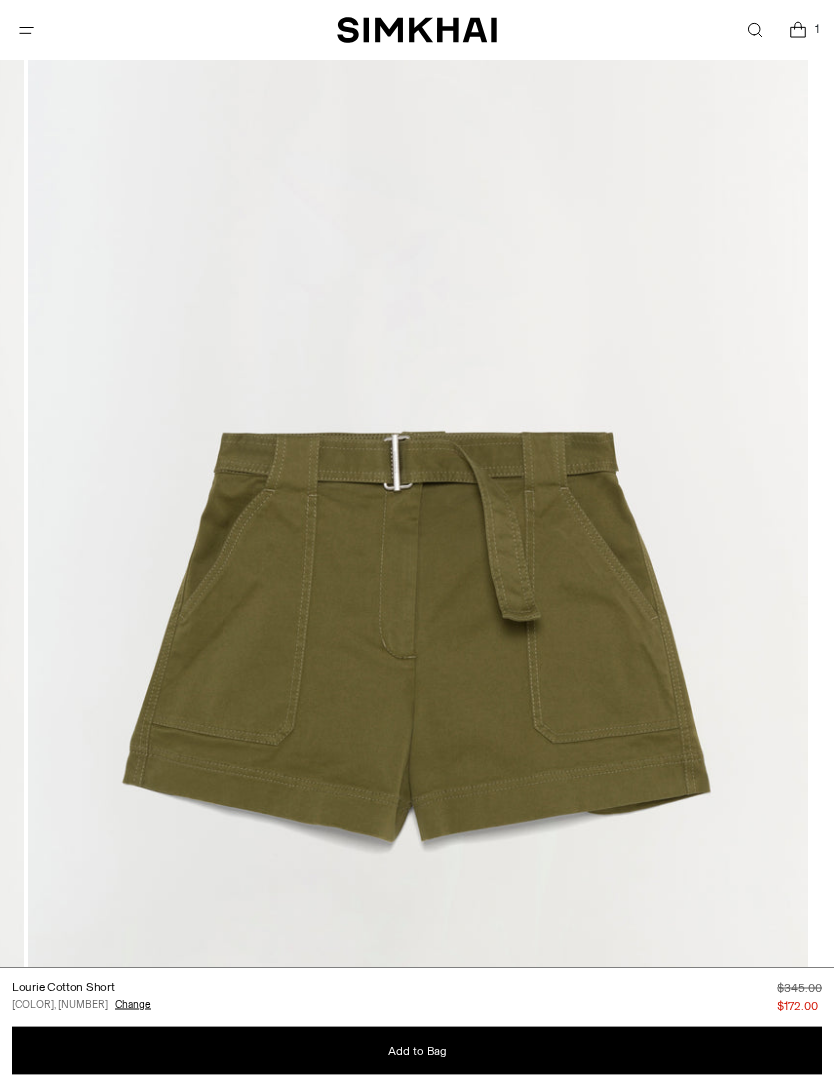 scroll, scrollTop: 0, scrollLeft: 0, axis: both 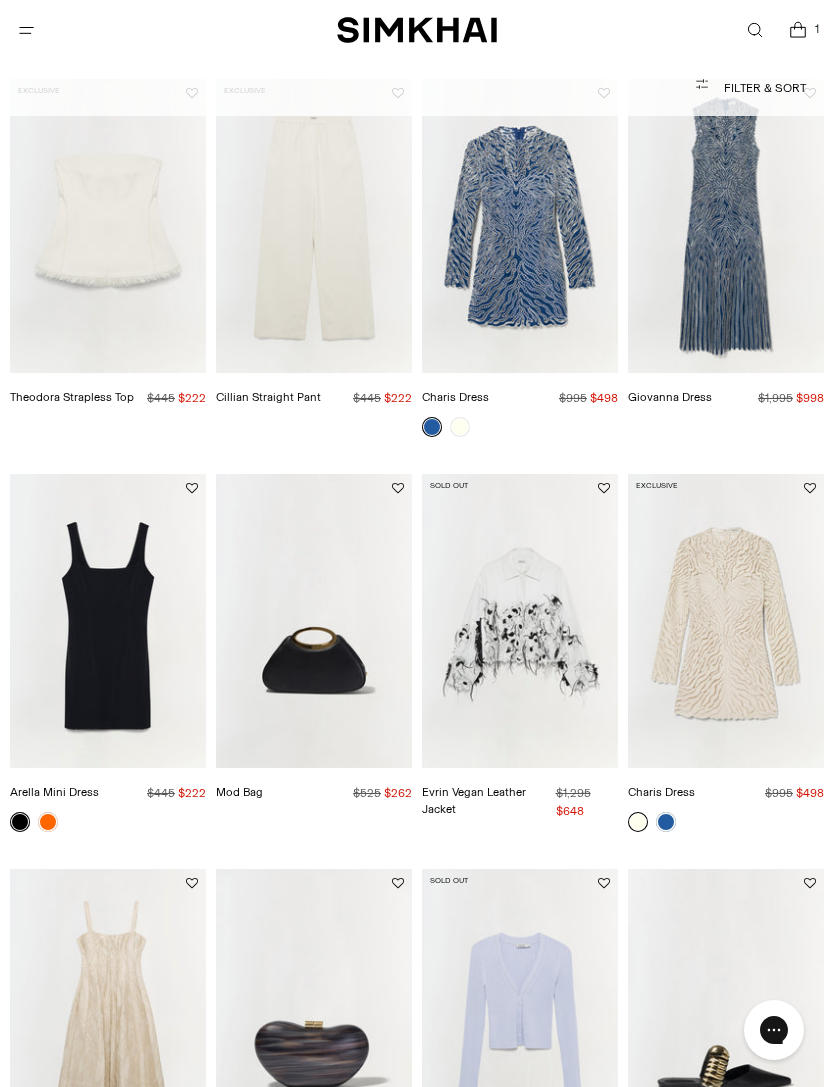 click on "Evrin Vegan Leather Jacket" at bounding box center (474, 801) 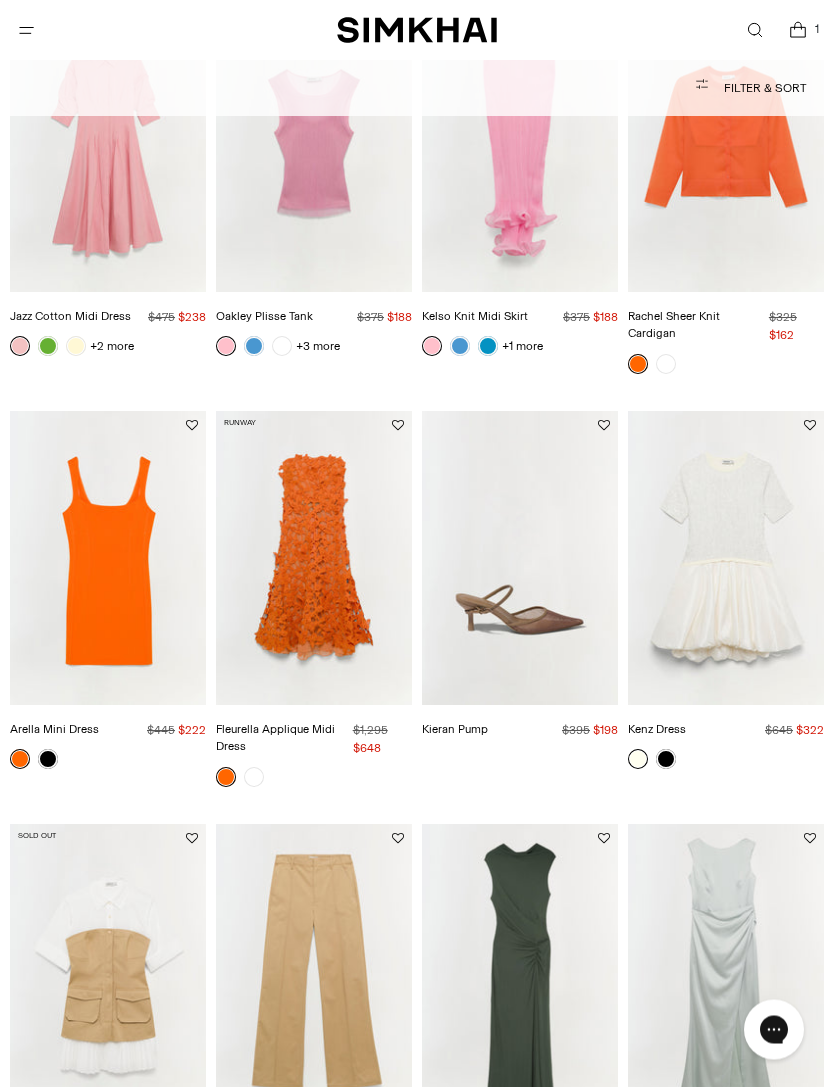 scroll, scrollTop: 3028, scrollLeft: 0, axis: vertical 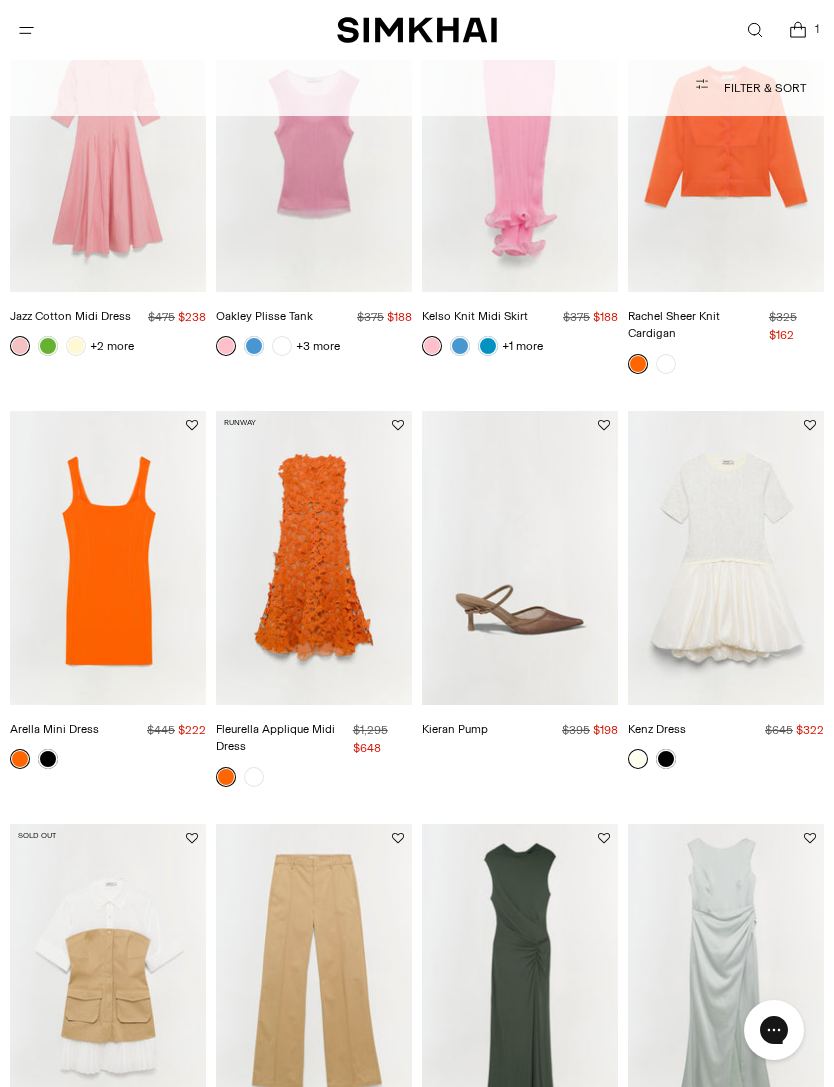 click on "Kenz Dress" at bounding box center (657, 729) 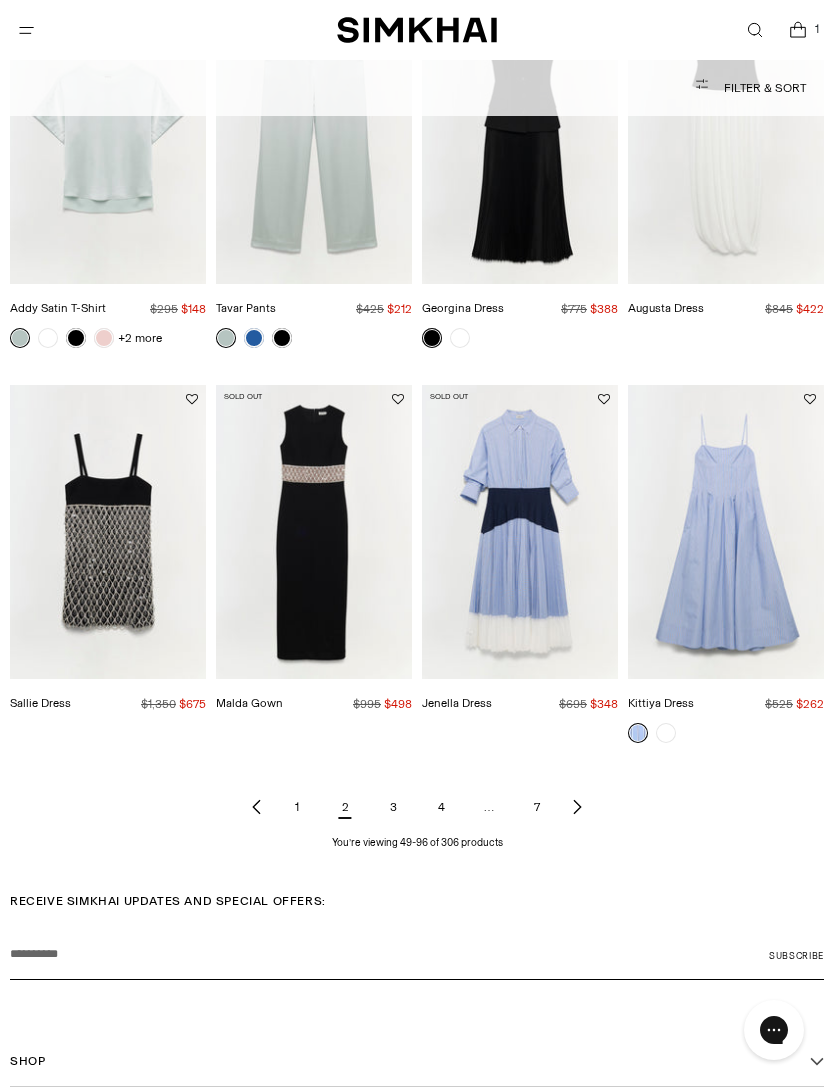 scroll, scrollTop: 4277, scrollLeft: 0, axis: vertical 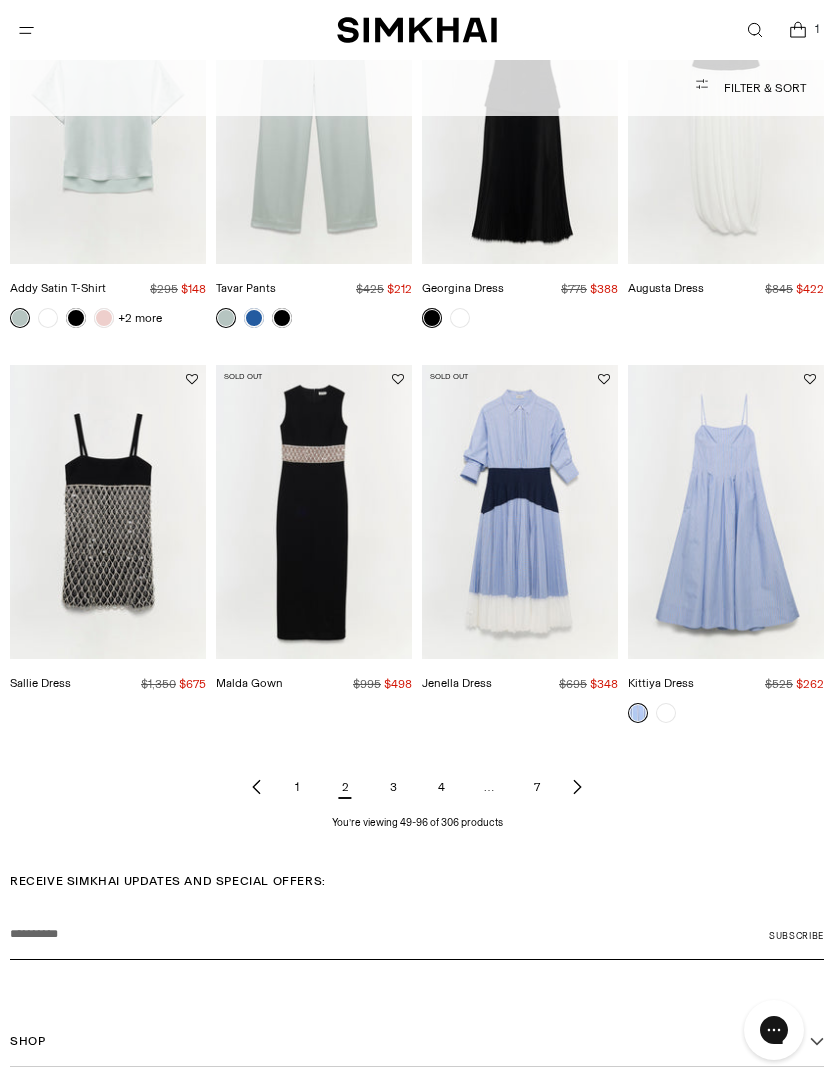 click on "3" at bounding box center [393, 787] 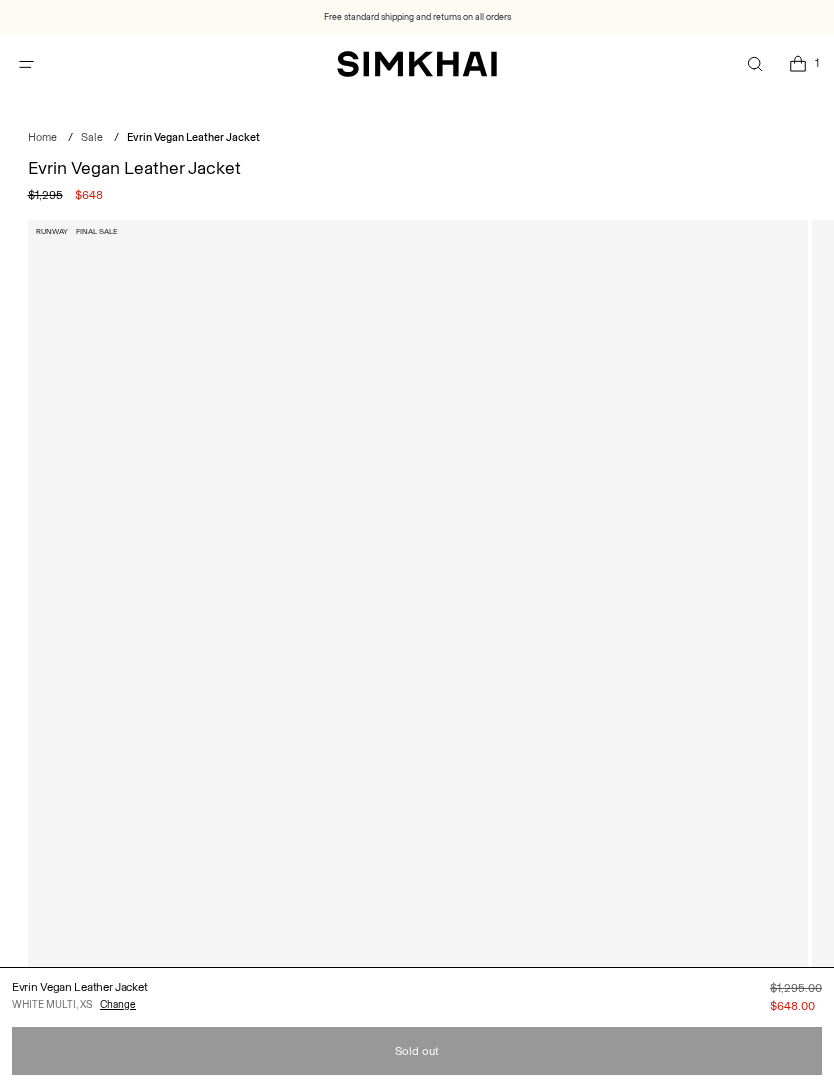 scroll, scrollTop: 0, scrollLeft: 0, axis: both 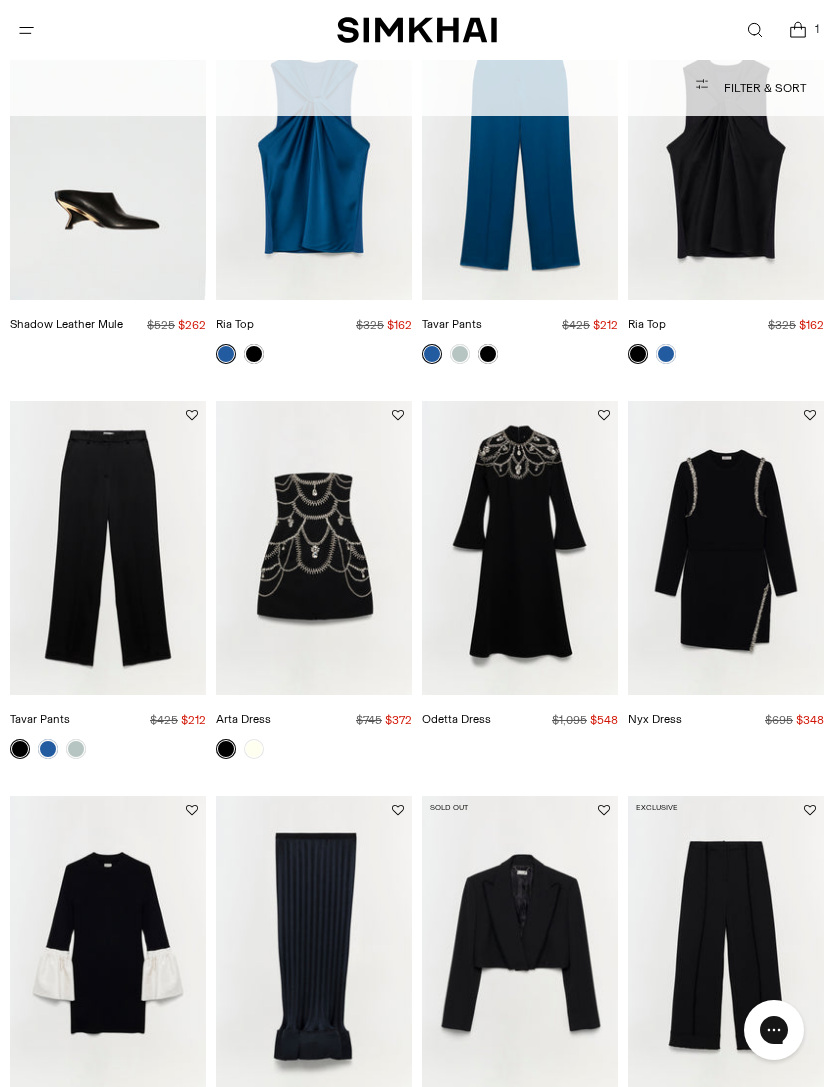 click at bounding box center [108, 153] 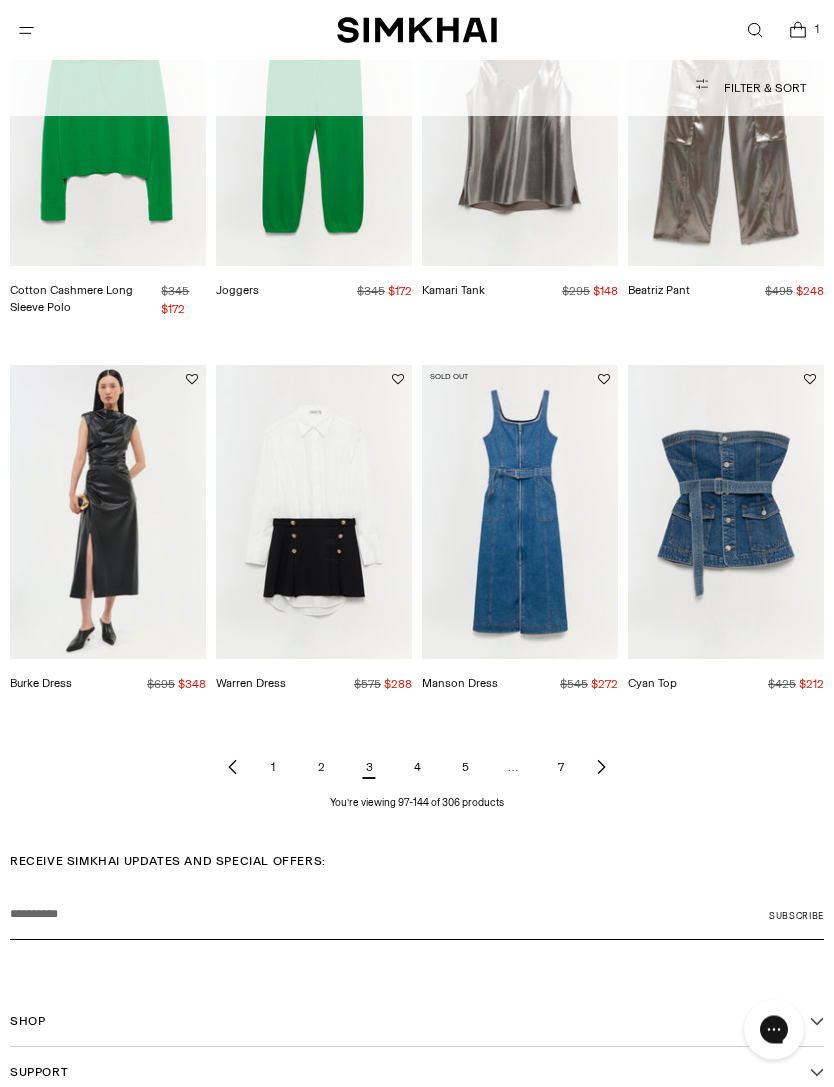 scroll, scrollTop: 4143, scrollLeft: 0, axis: vertical 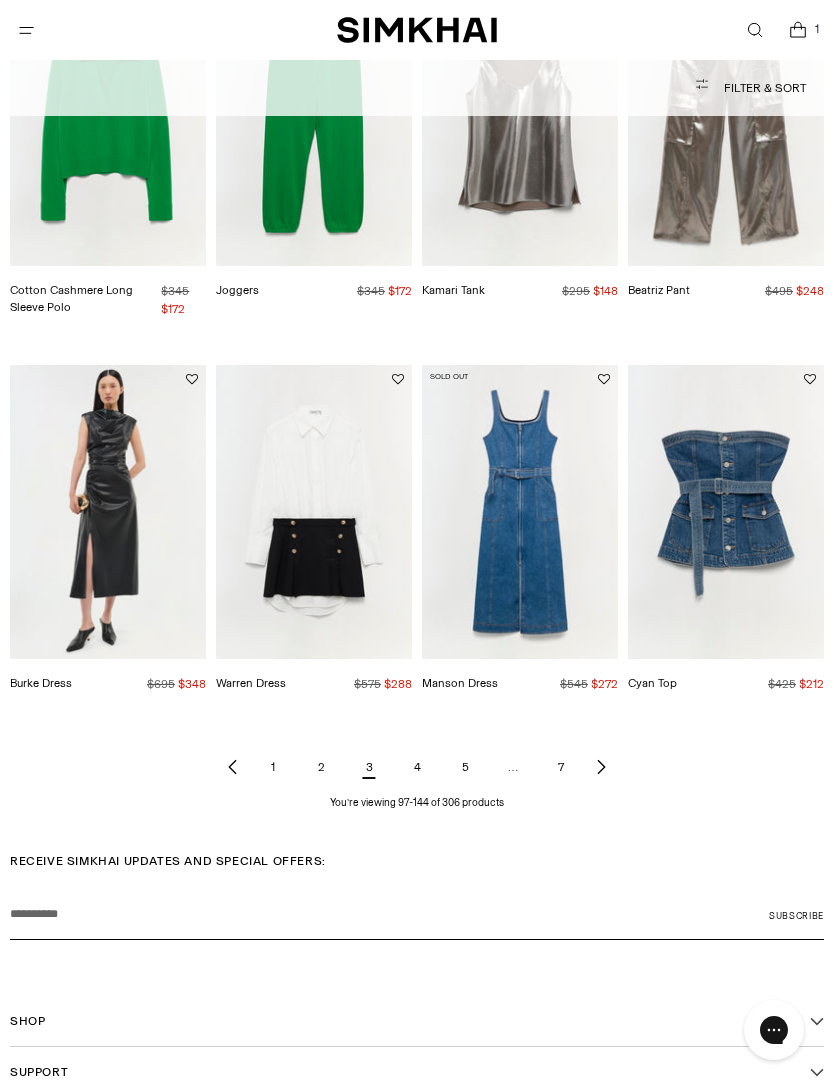 click on "4" at bounding box center [417, 767] 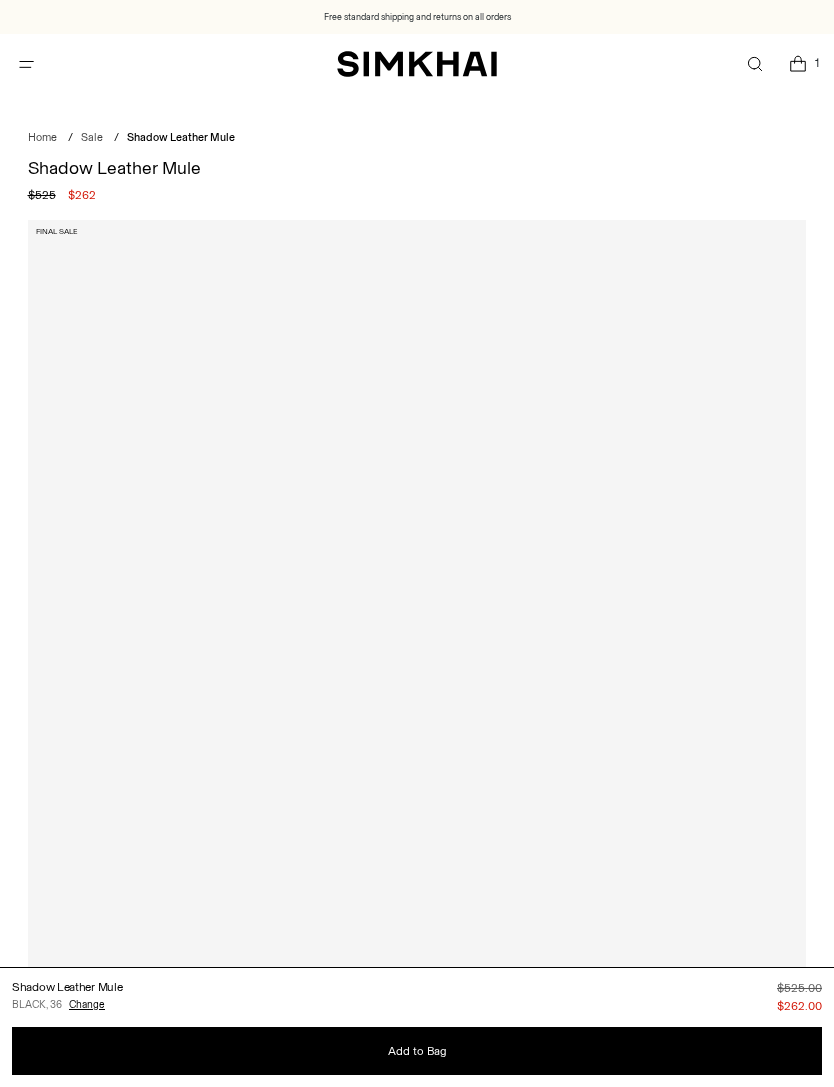scroll, scrollTop: 0, scrollLeft: 0, axis: both 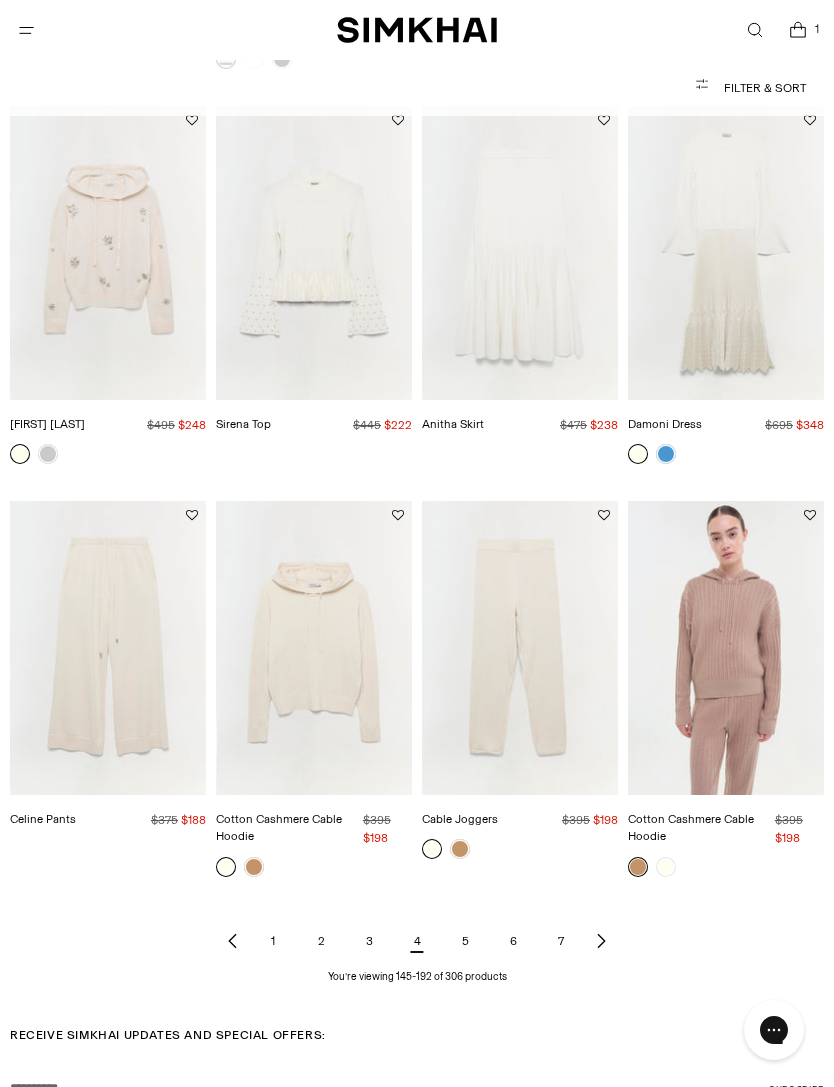 click on "5" at bounding box center [465, 941] 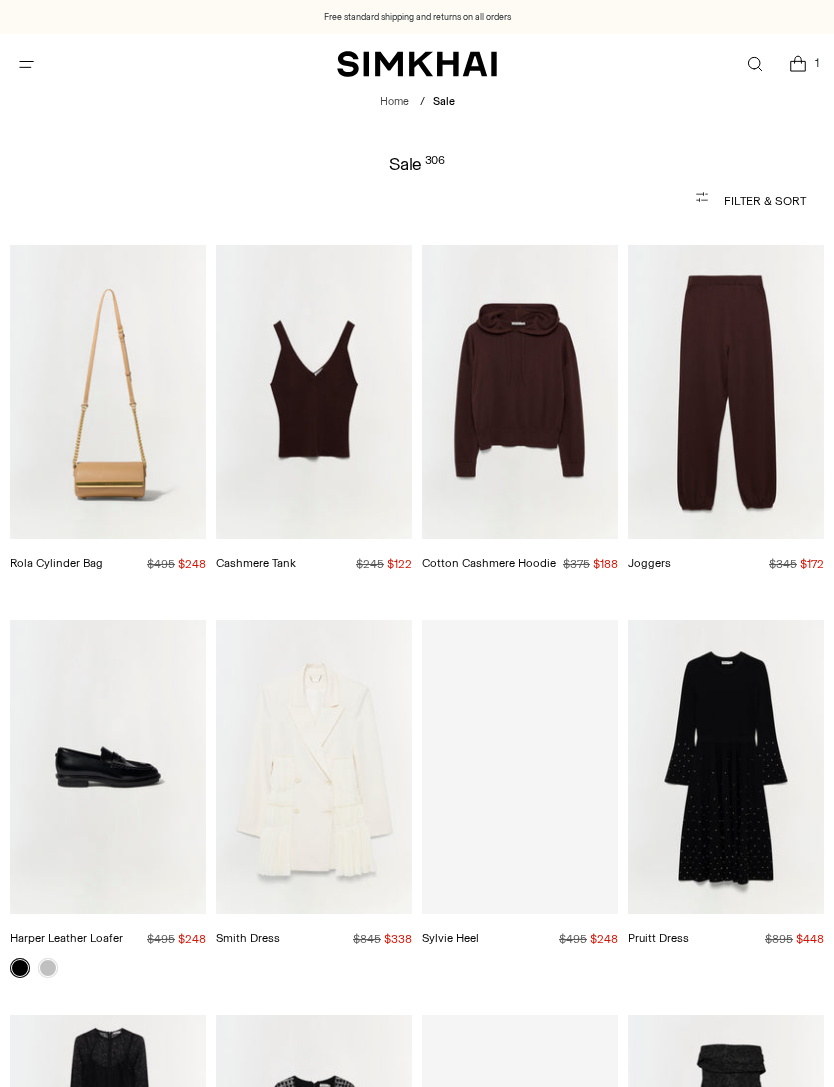 scroll, scrollTop: 0, scrollLeft: 0, axis: both 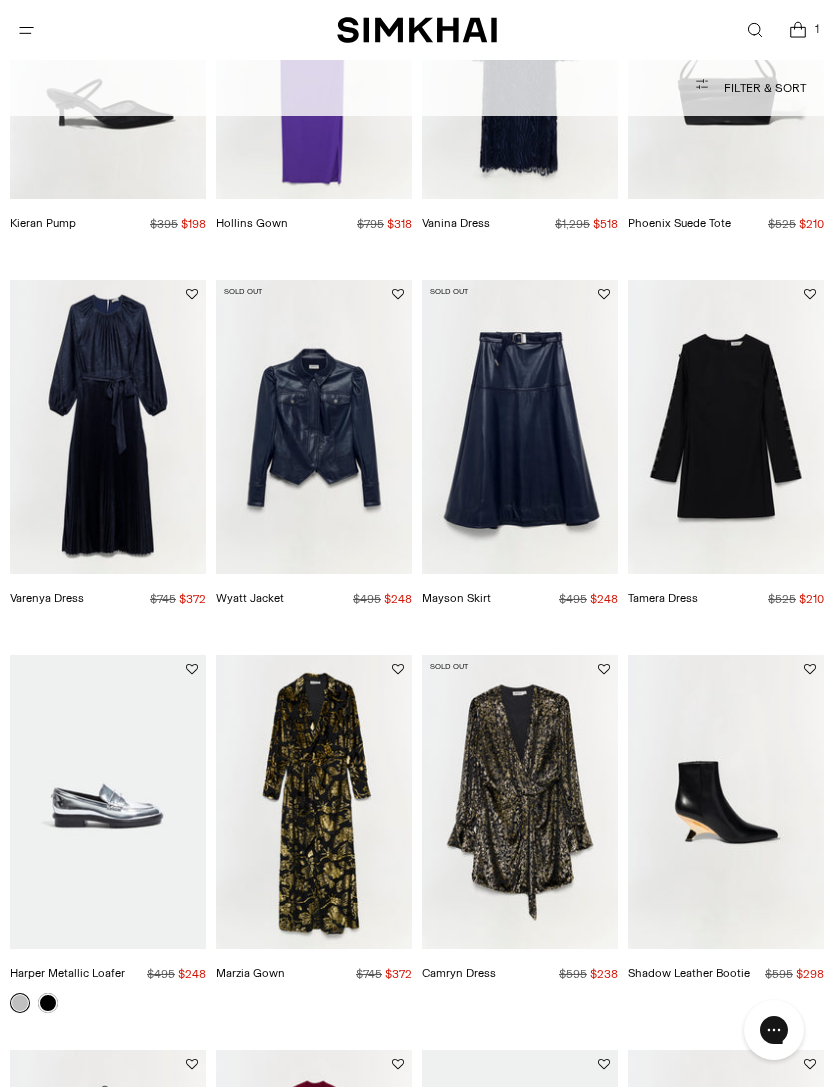click at bounding box center [314, 427] 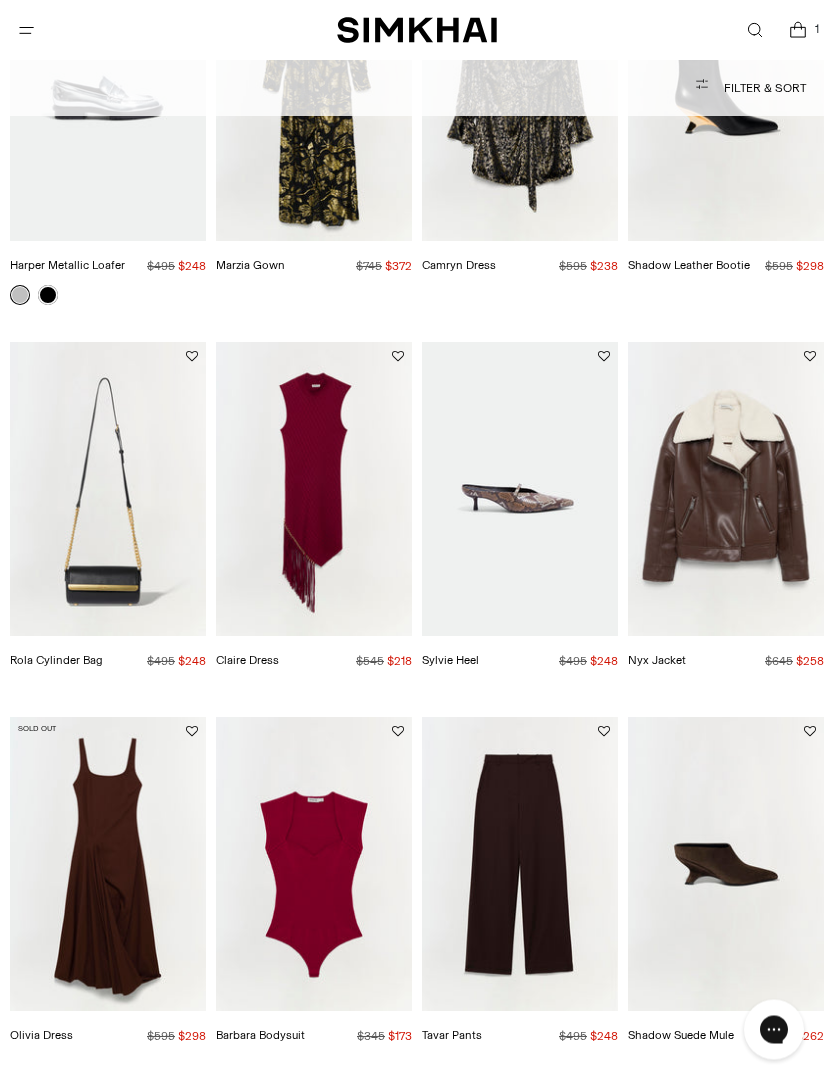 scroll, scrollTop: 2193, scrollLeft: 0, axis: vertical 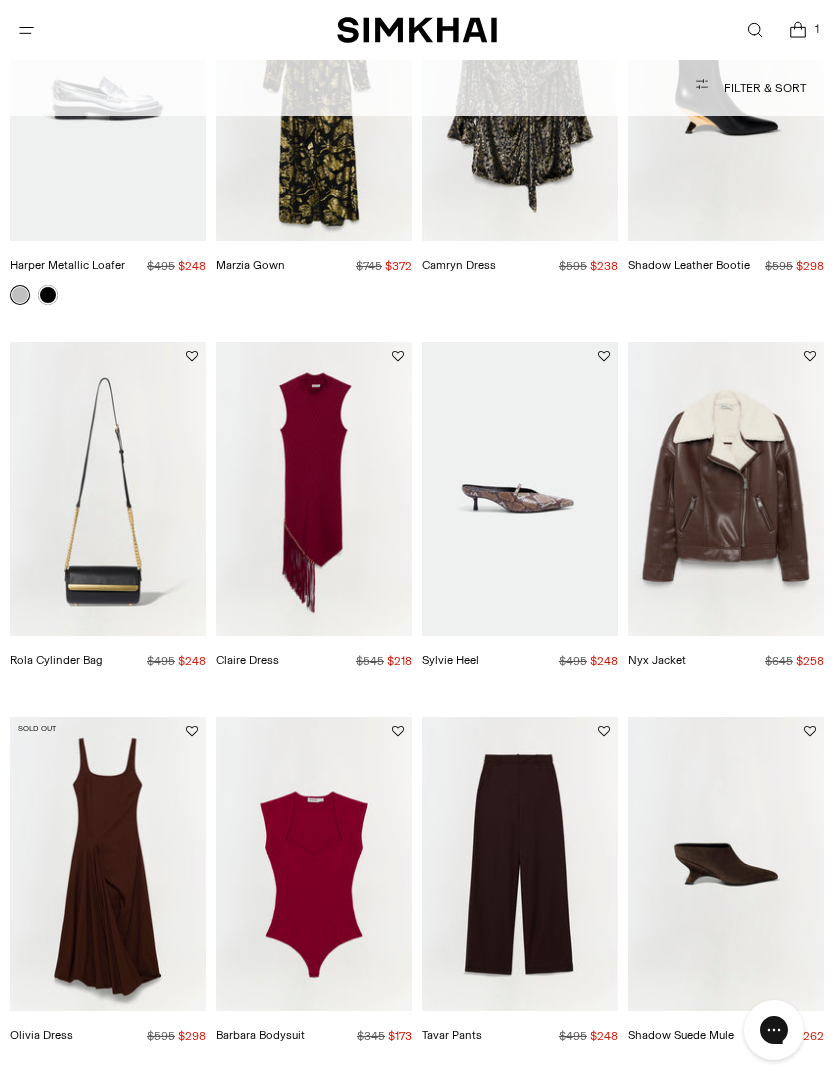 click at bounding box center (726, 489) 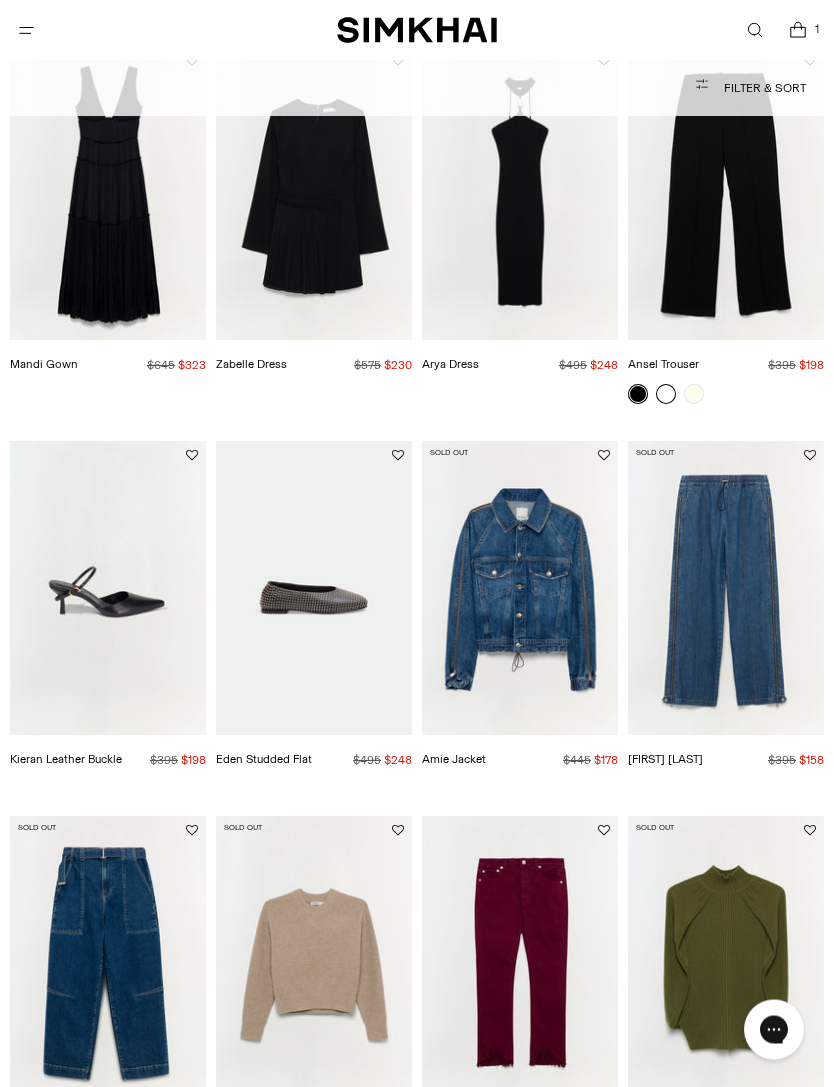 scroll, scrollTop: 3239, scrollLeft: 0, axis: vertical 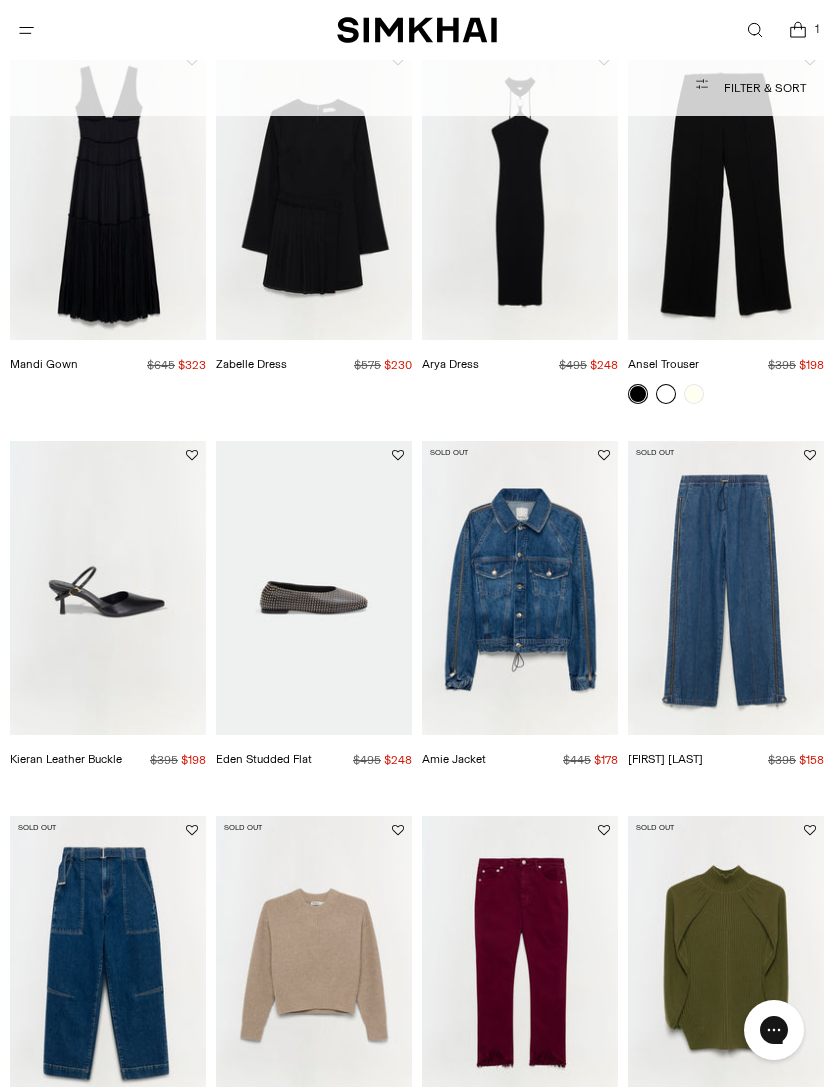 click at bounding box center (520, 588) 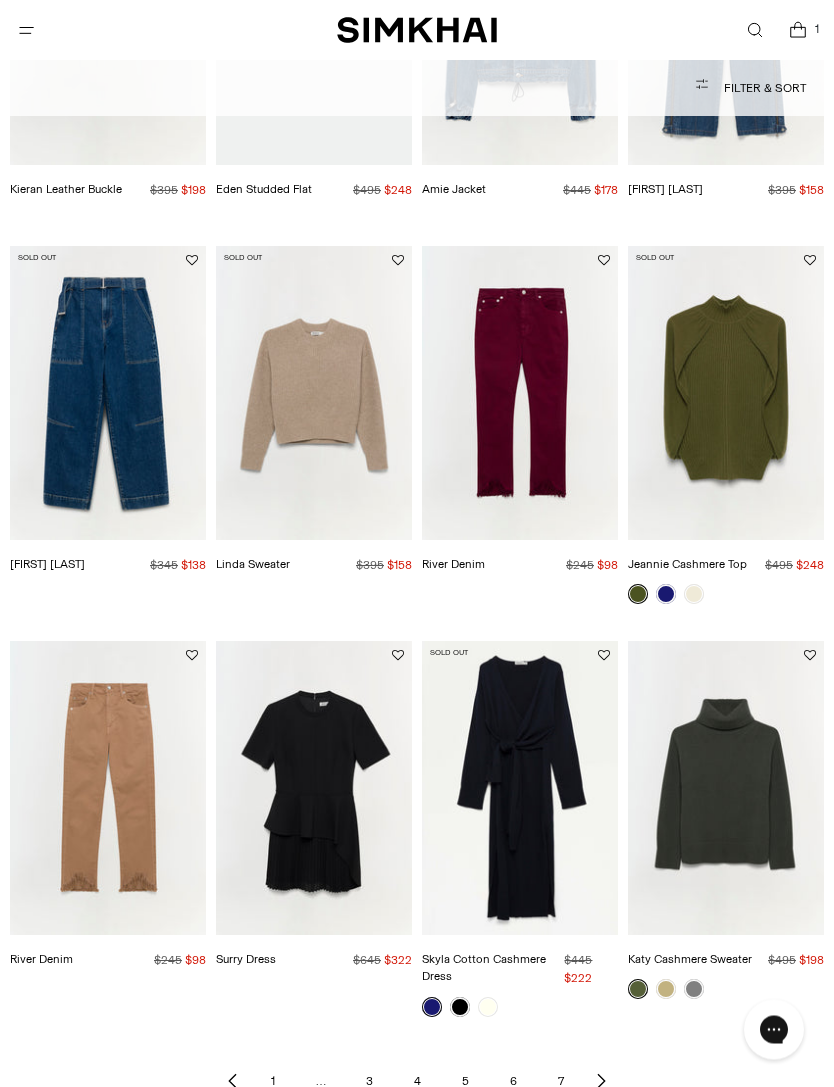 scroll, scrollTop: 3816, scrollLeft: 0, axis: vertical 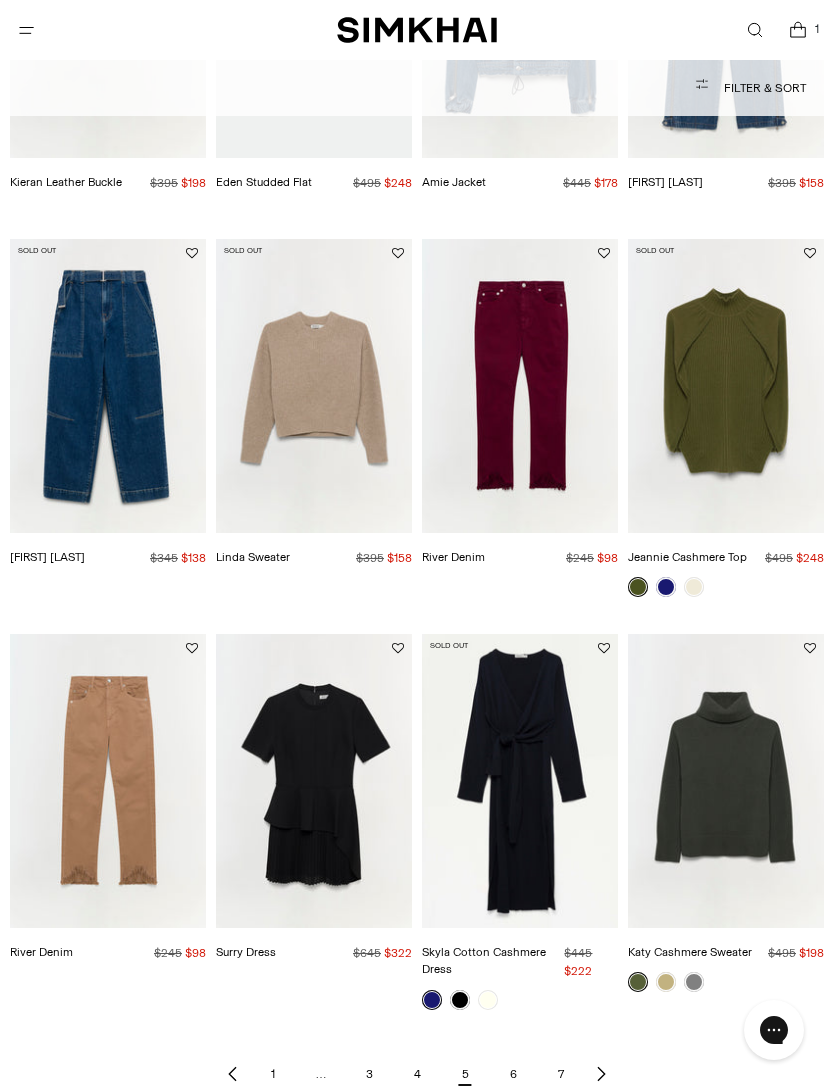 click at bounding box center (108, 386) 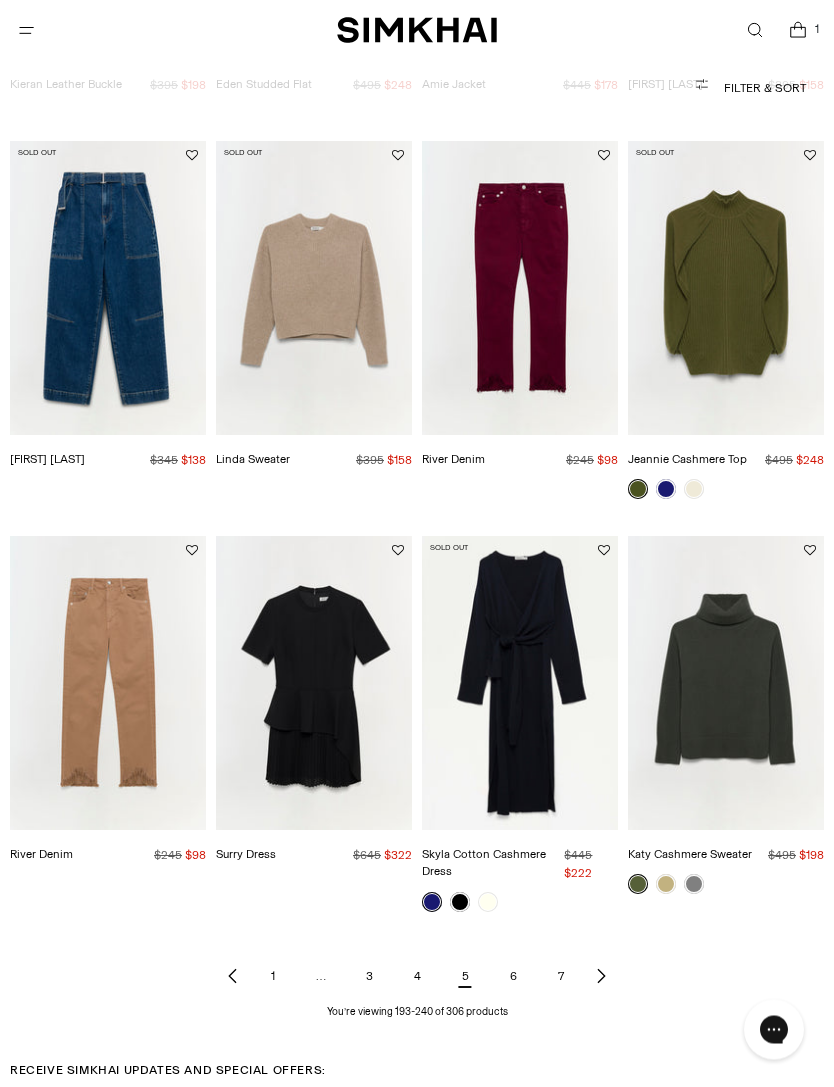 scroll, scrollTop: 3914, scrollLeft: 0, axis: vertical 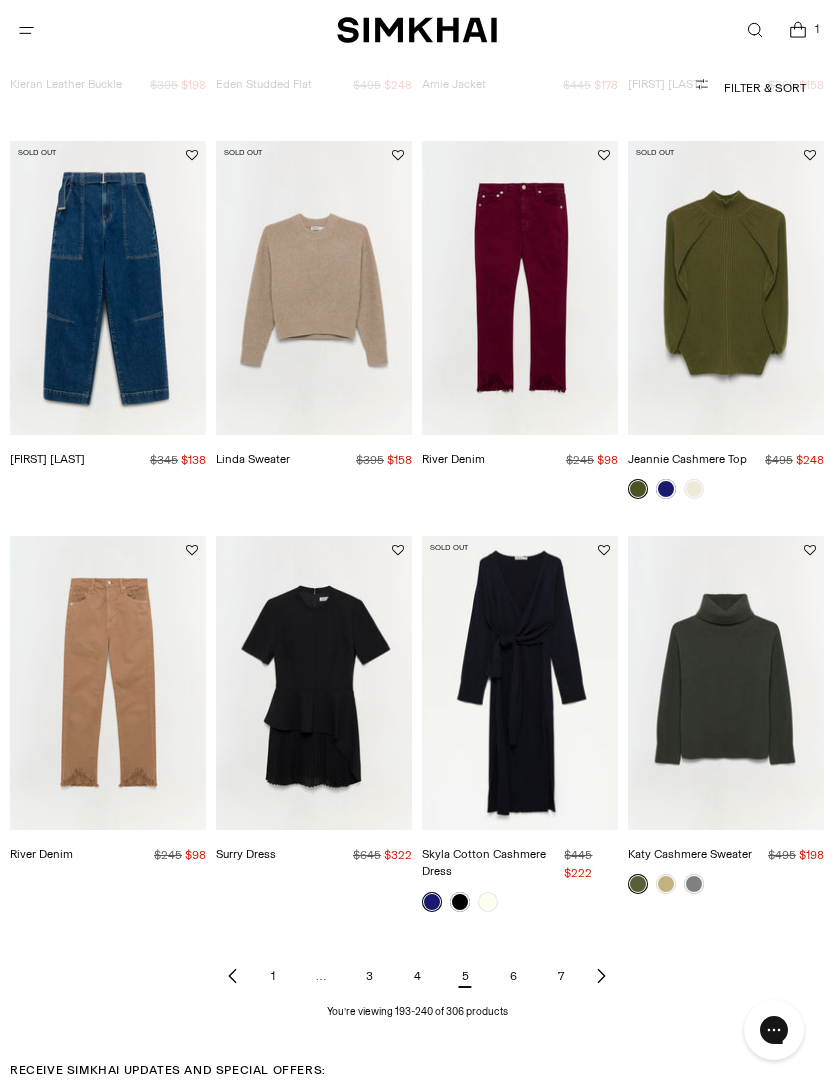 click on "6" at bounding box center [513, 976] 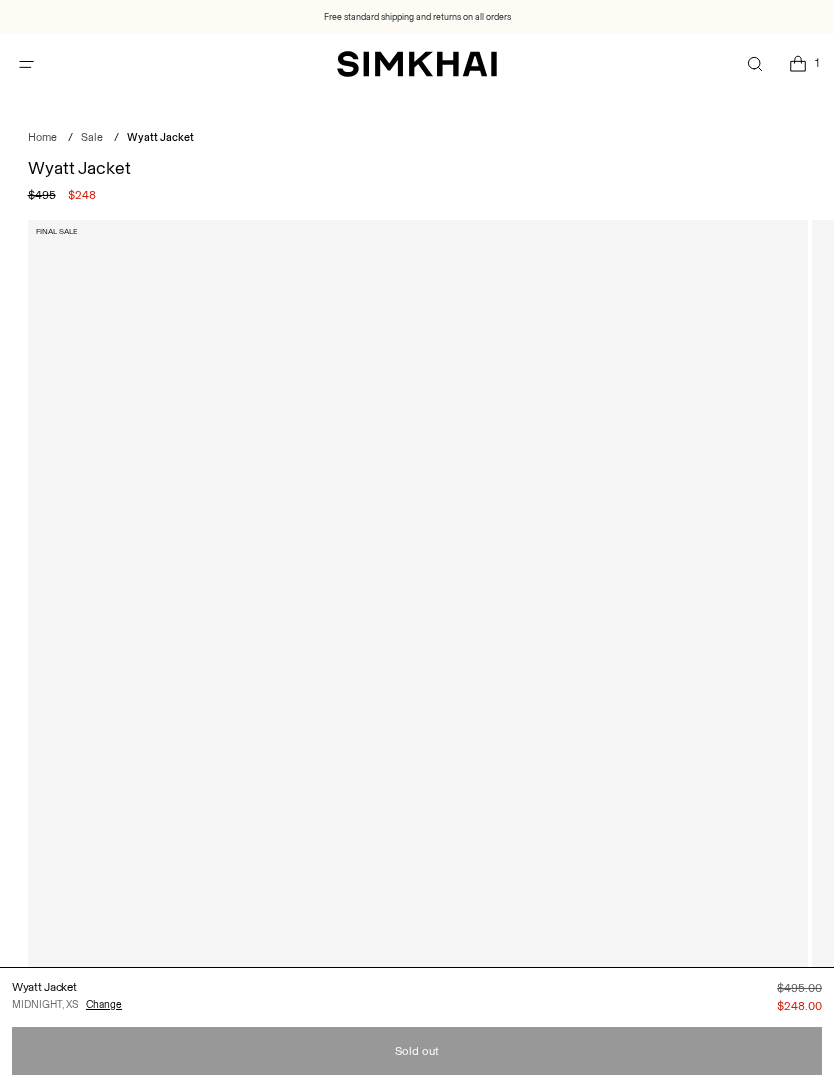 scroll, scrollTop: 0, scrollLeft: 0, axis: both 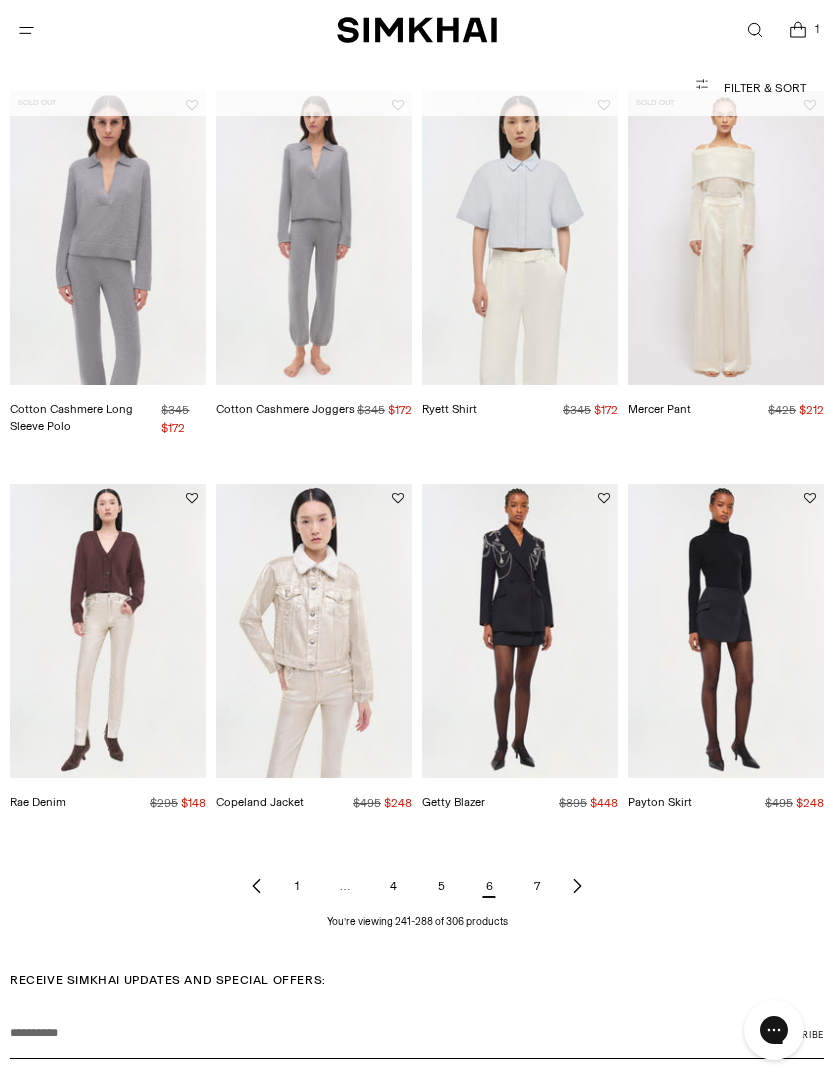 click on "7" at bounding box center [537, 886] 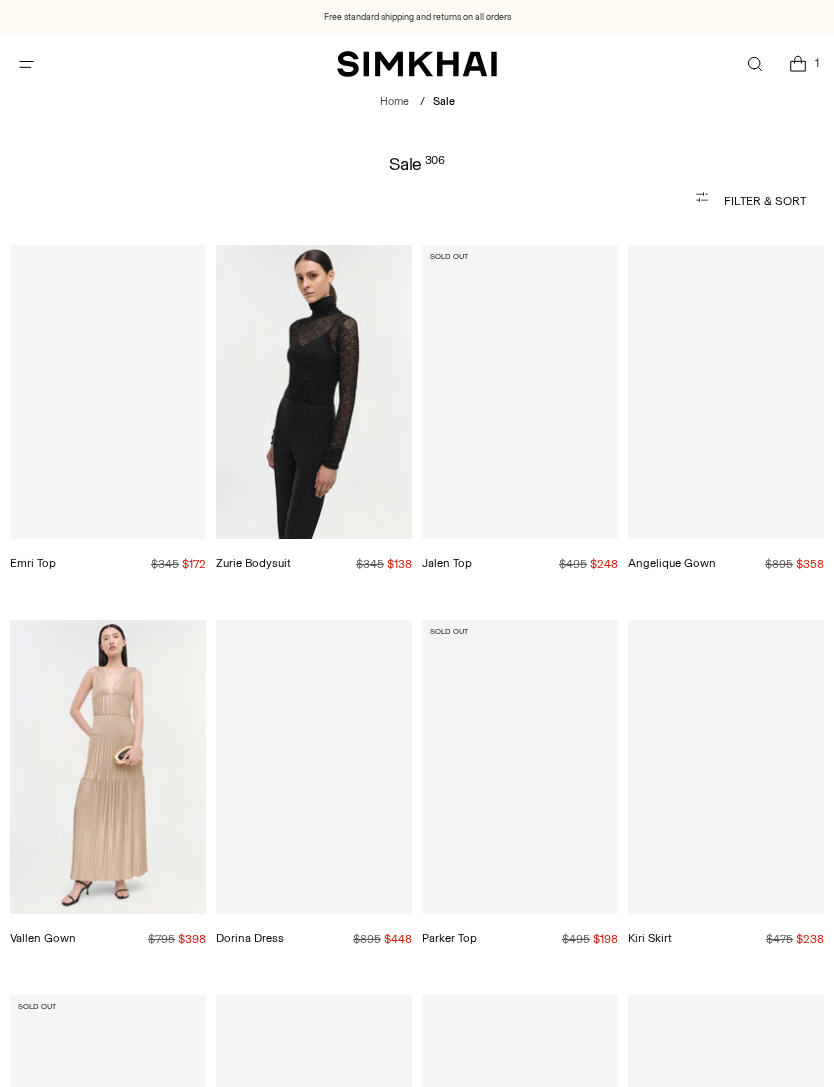 scroll, scrollTop: 0, scrollLeft: 0, axis: both 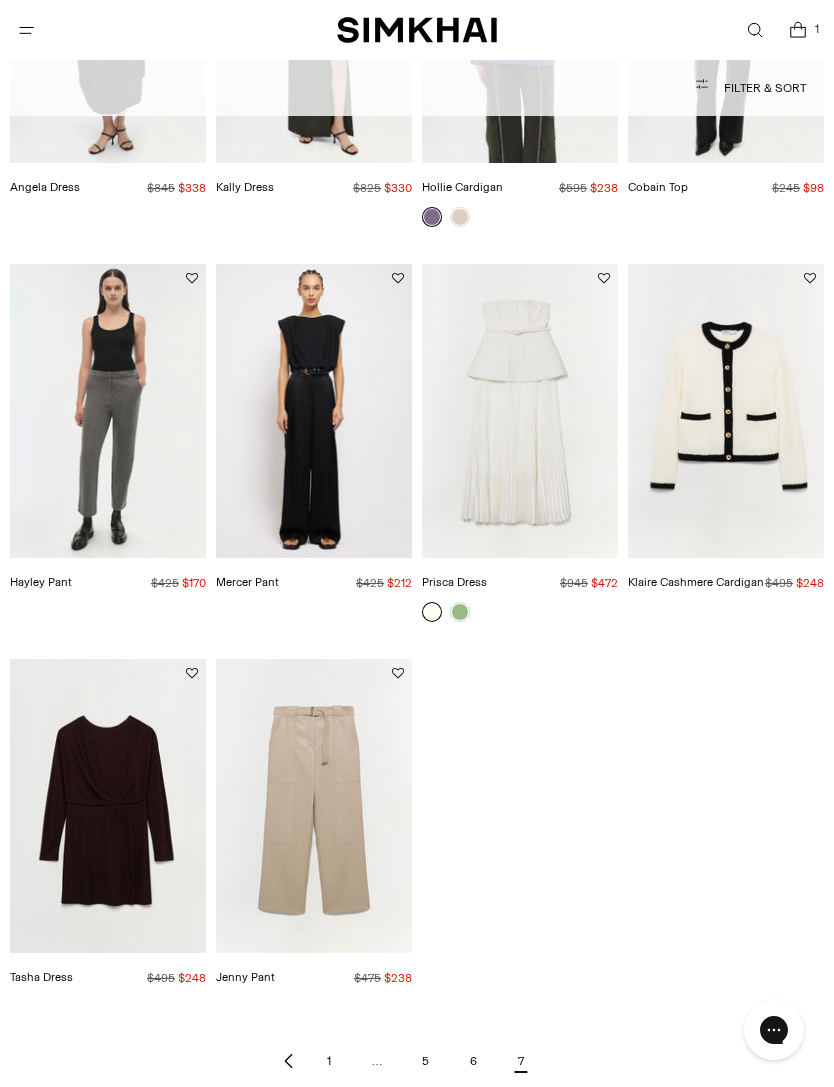 click at bounding box center [314, 806] 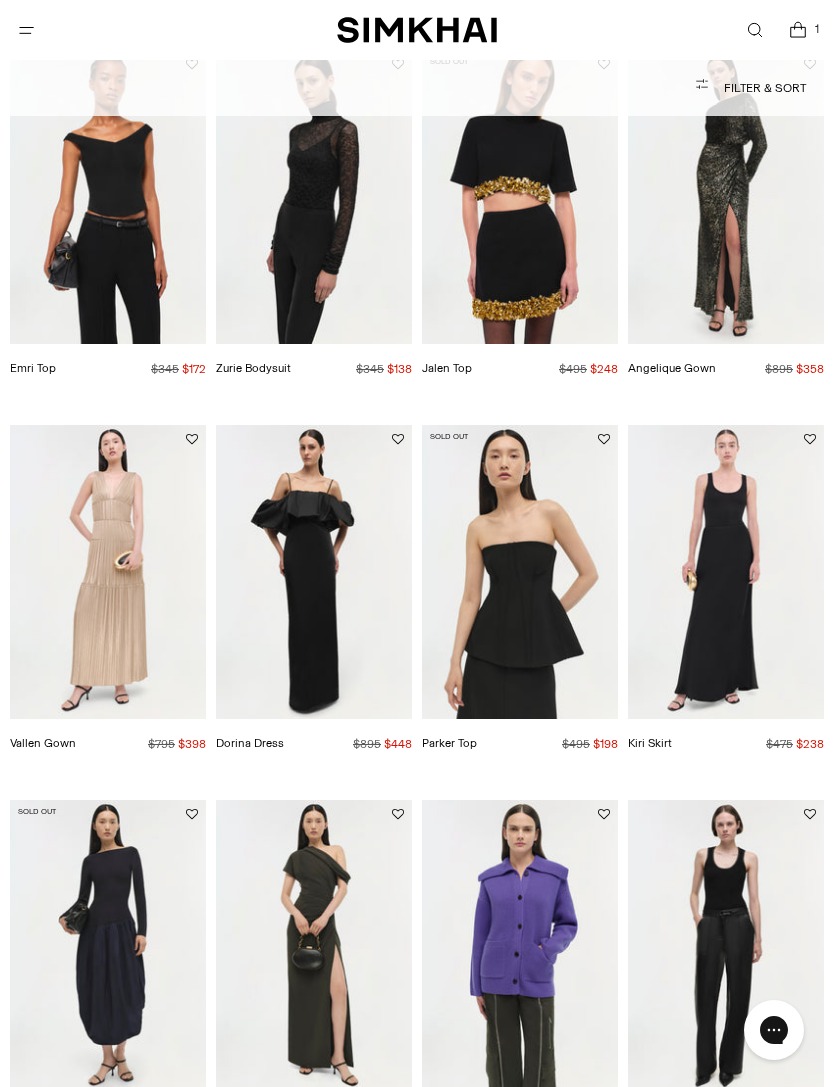 scroll, scrollTop: 0, scrollLeft: 0, axis: both 